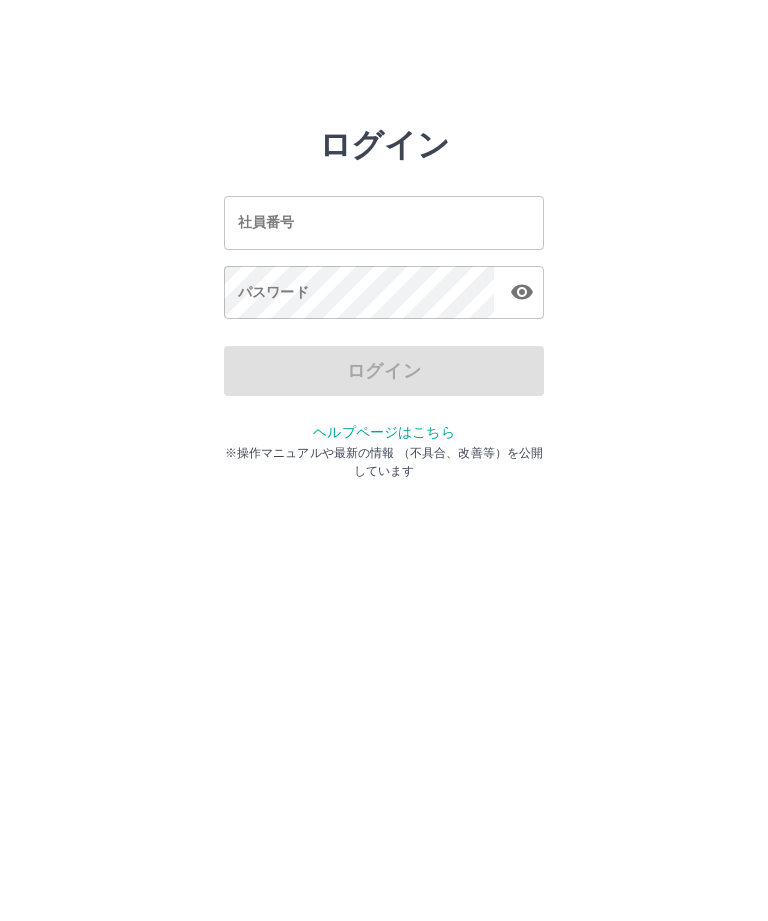 scroll, scrollTop: 0, scrollLeft: 0, axis: both 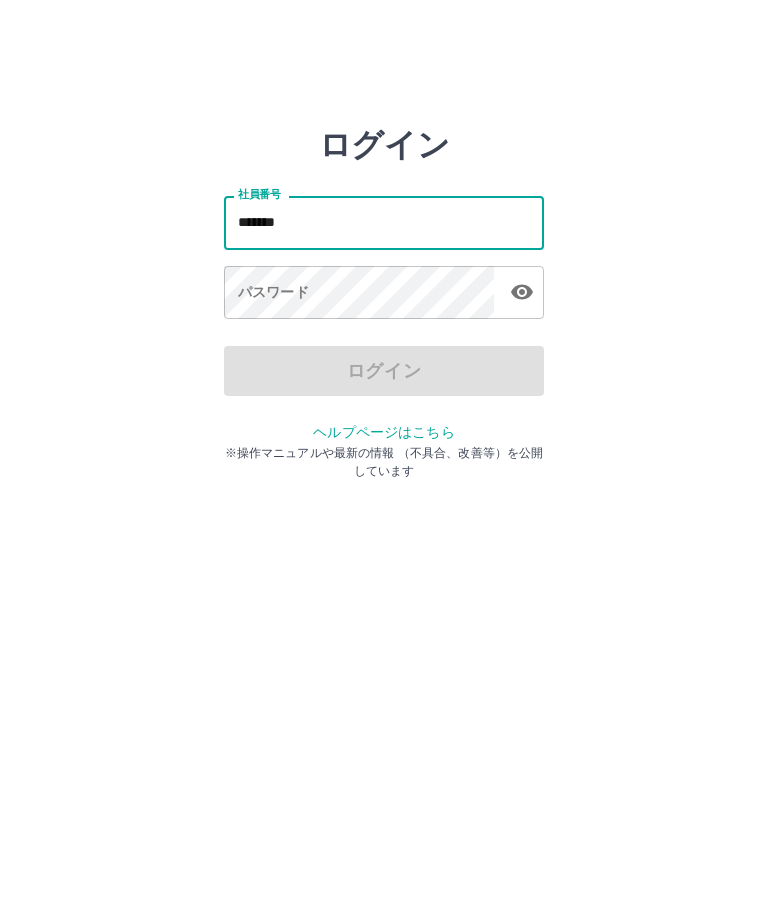 type on "*******" 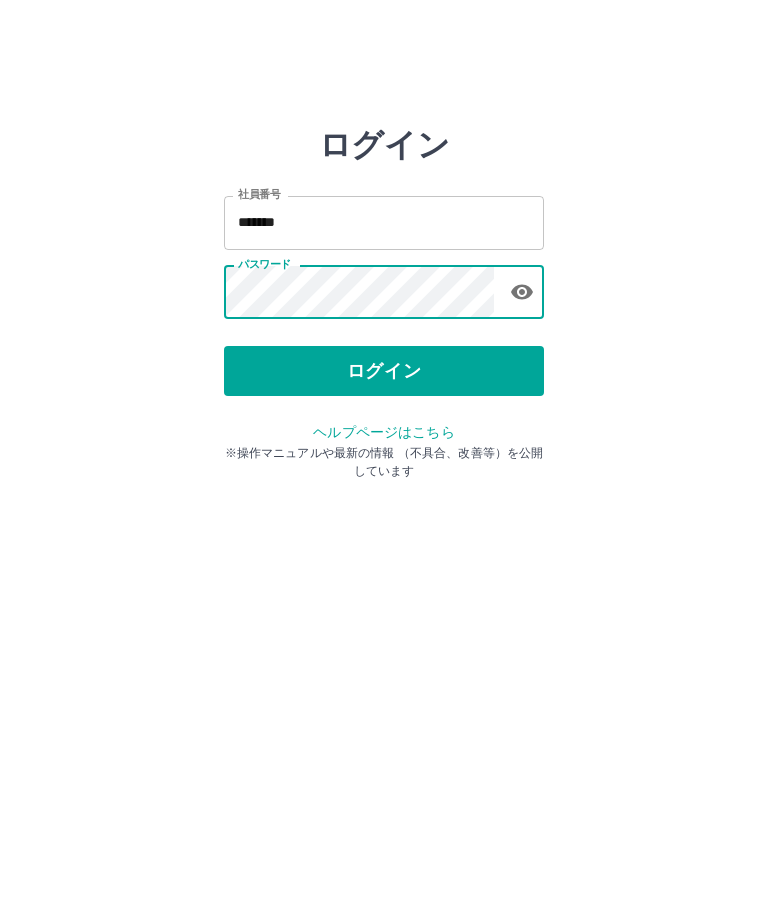 click on "ログイン" at bounding box center [384, 371] 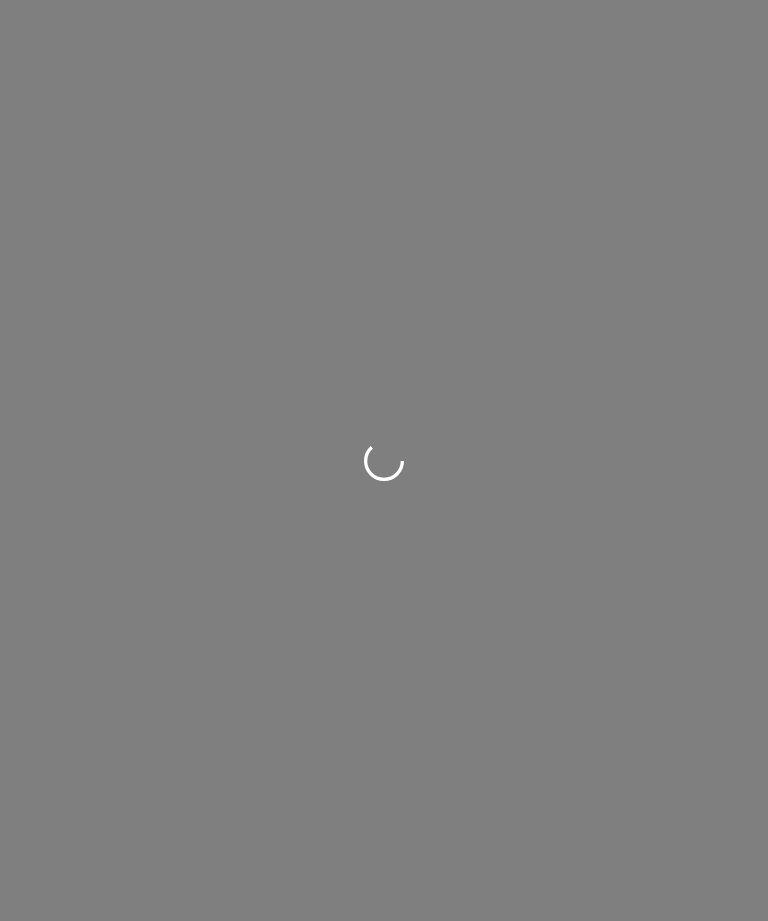 scroll, scrollTop: 0, scrollLeft: 0, axis: both 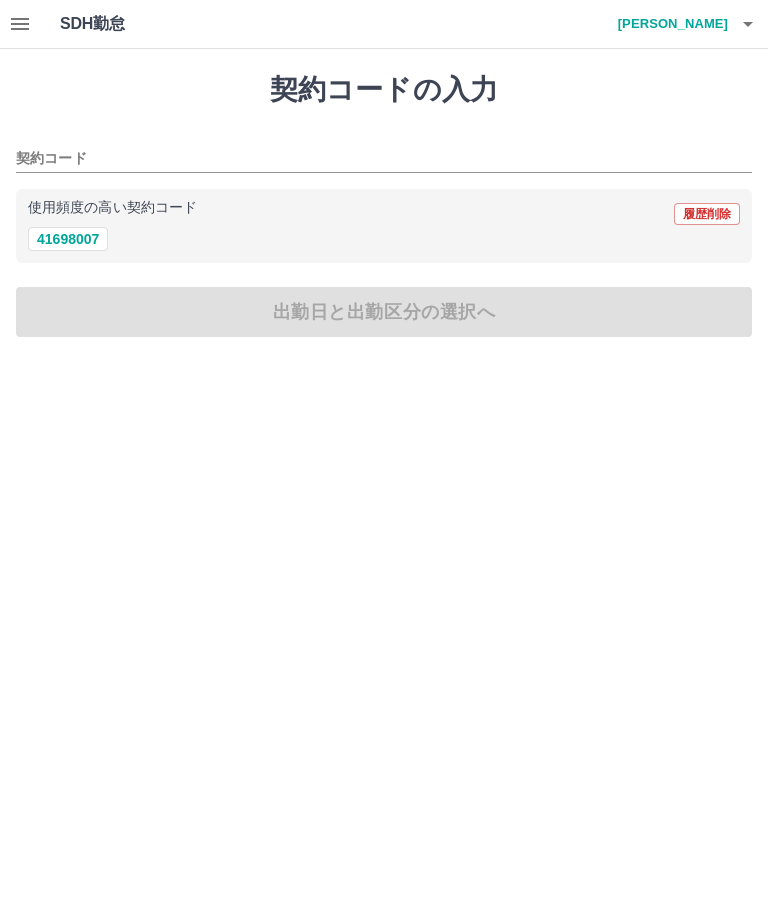 click on "41698007" at bounding box center (68, 239) 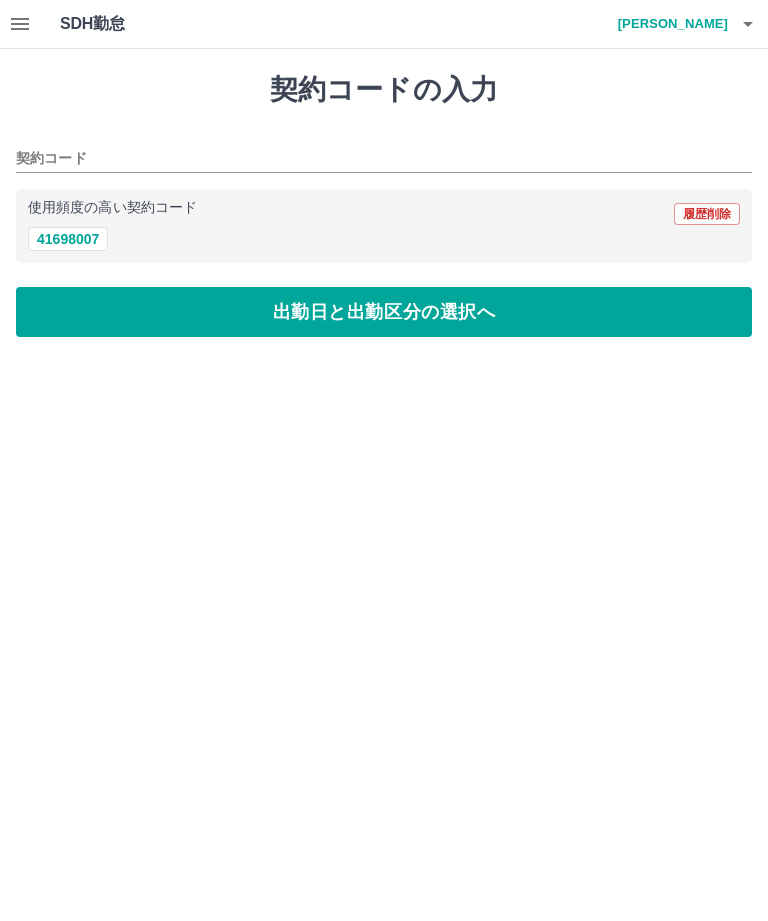 type on "********" 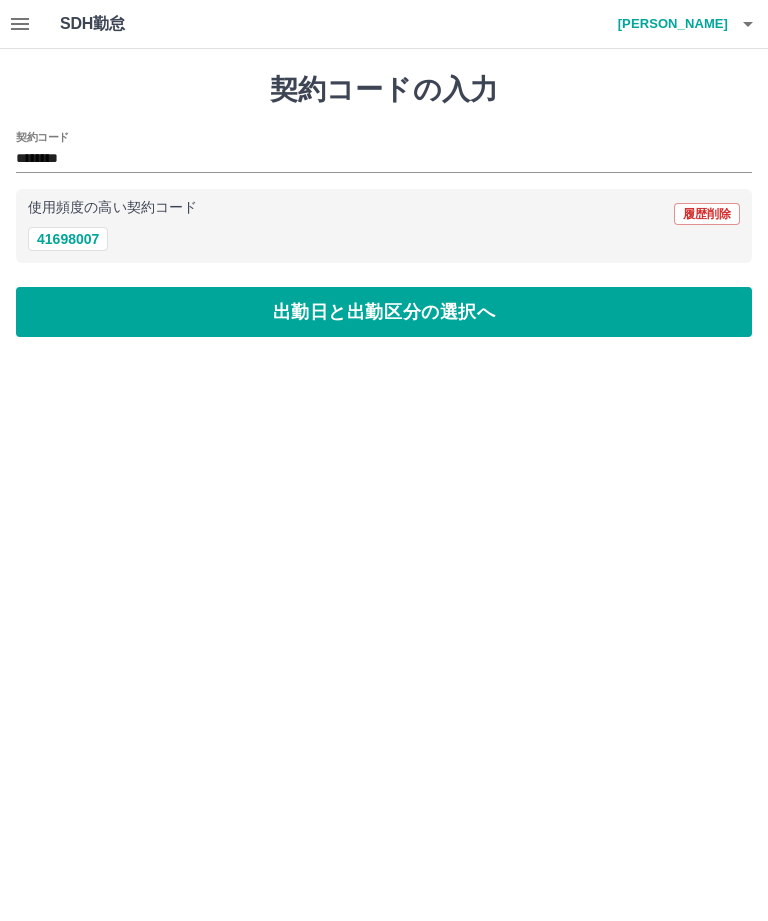 click on "出勤日と出勤区分の選択へ" at bounding box center [384, 312] 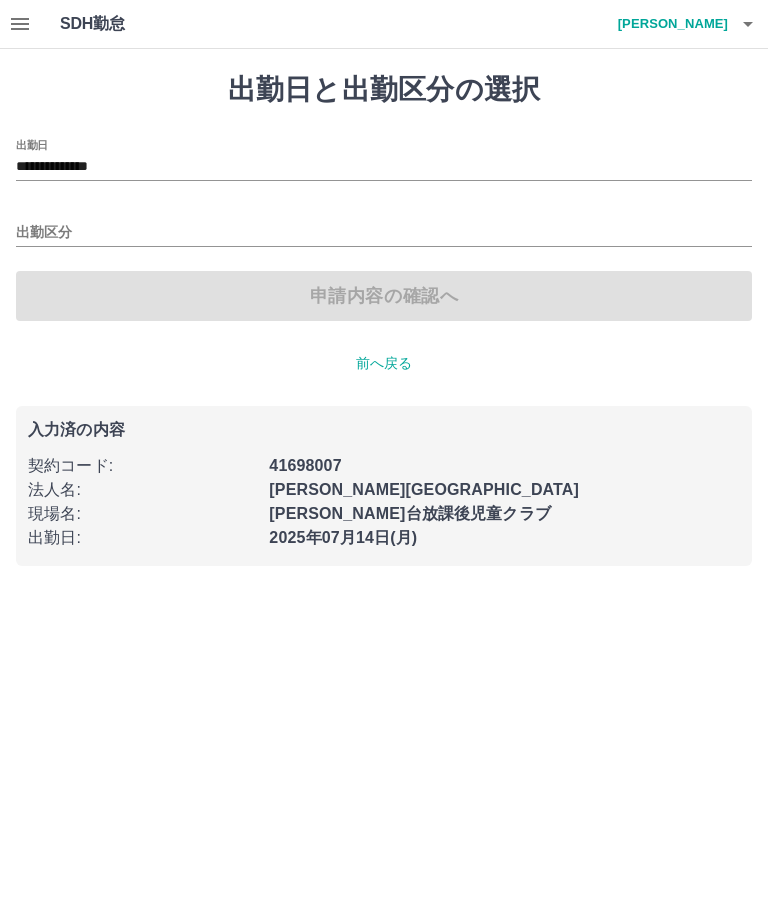 click on "出勤区分" at bounding box center [384, 233] 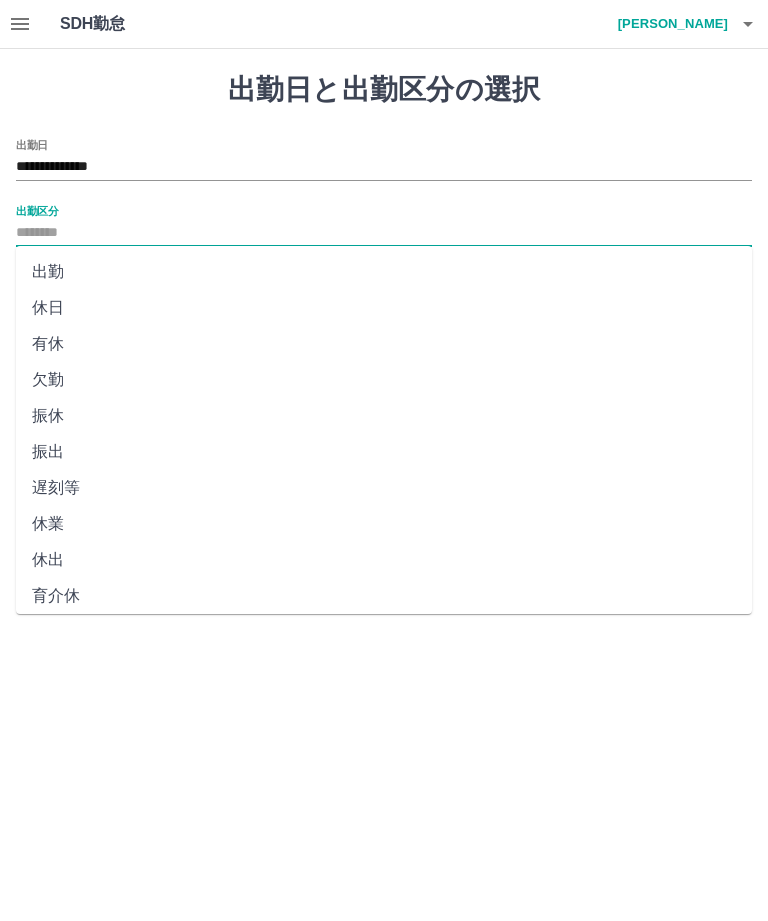 click on "出勤" at bounding box center [384, 272] 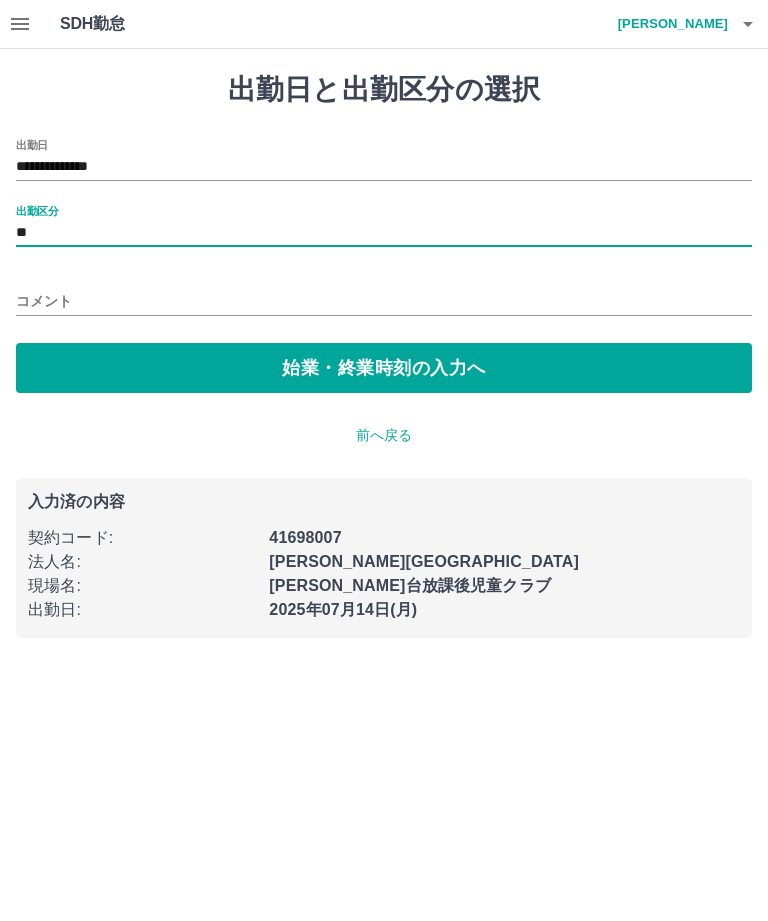 click on "始業・終業時刻の入力へ" at bounding box center [384, 368] 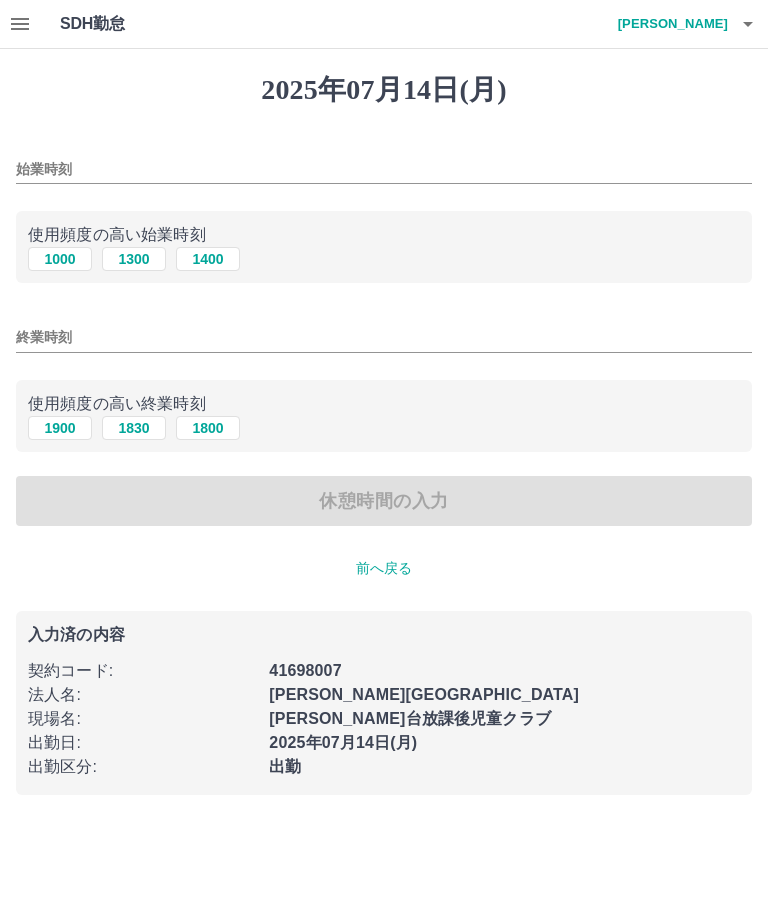 click on "1400" at bounding box center (208, 259) 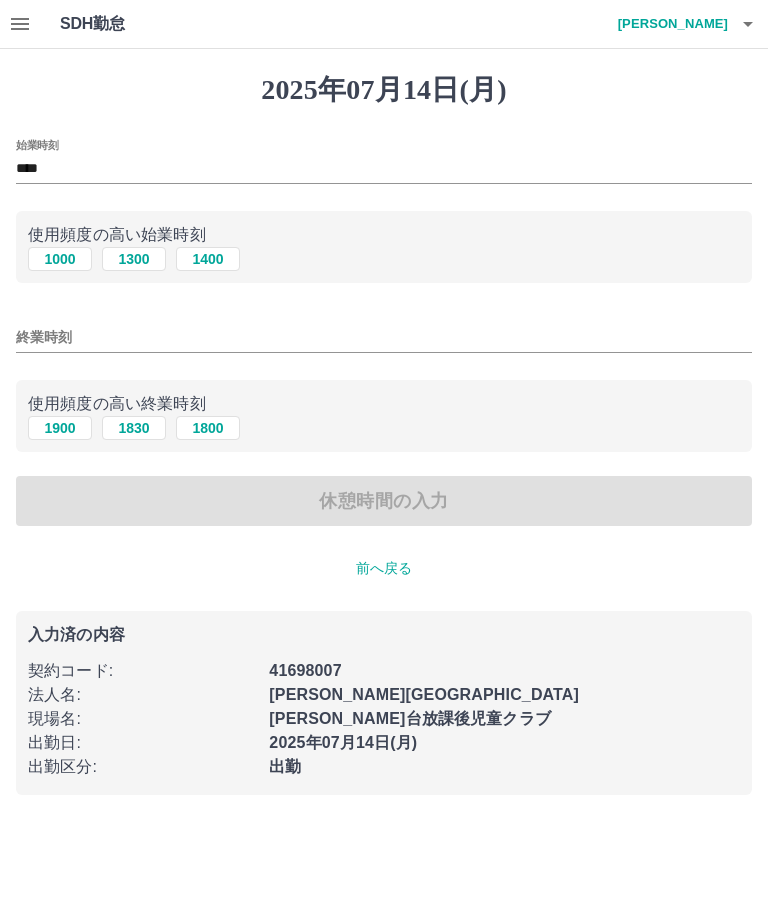 click on "1800" at bounding box center (208, 428) 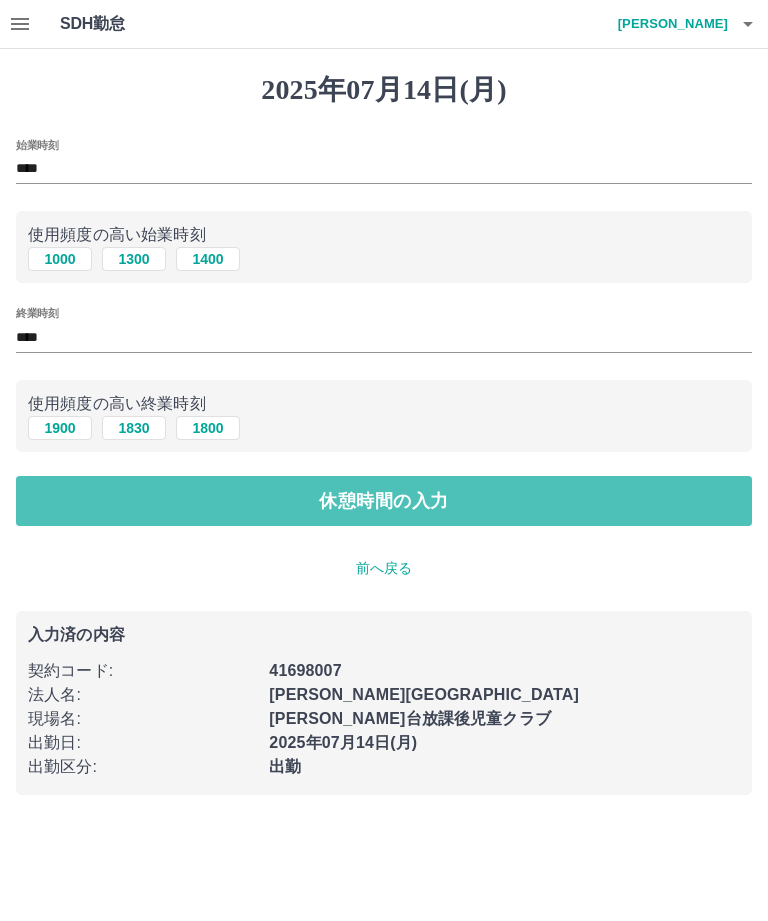 click on "休憩時間の入力" at bounding box center (384, 501) 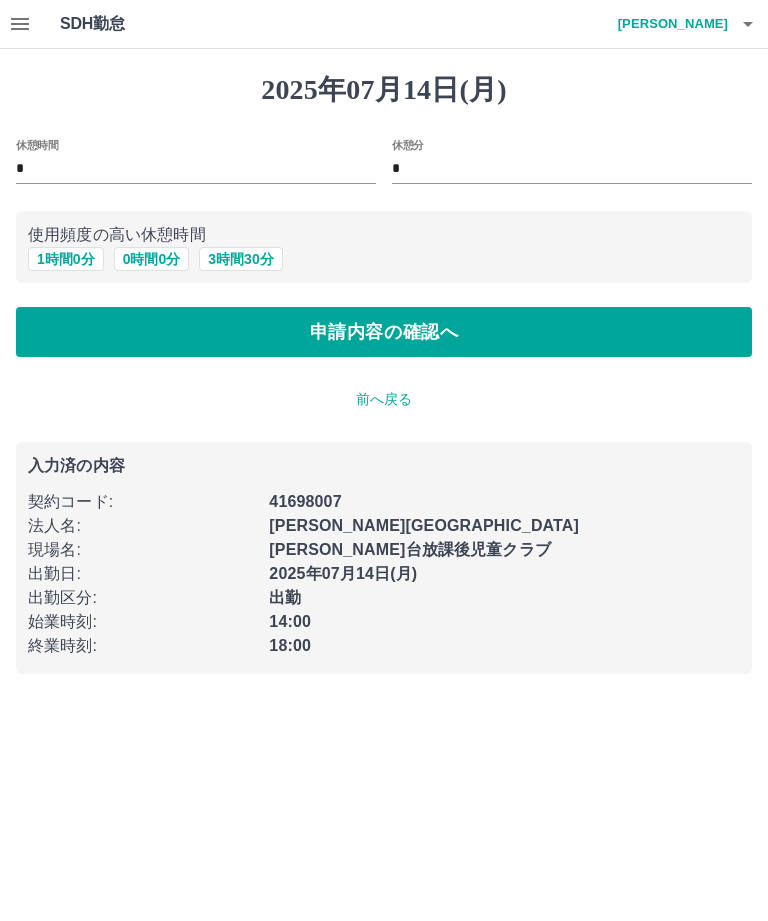 click on "0 時間 0 分" at bounding box center (152, 259) 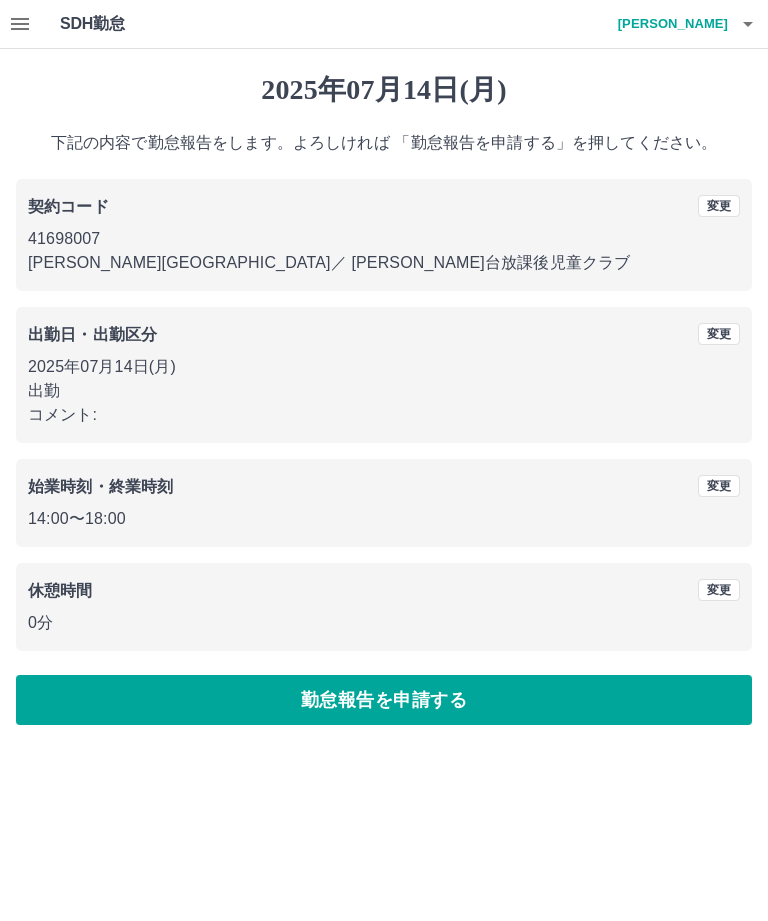 click on "勤怠報告を申請する" at bounding box center [384, 700] 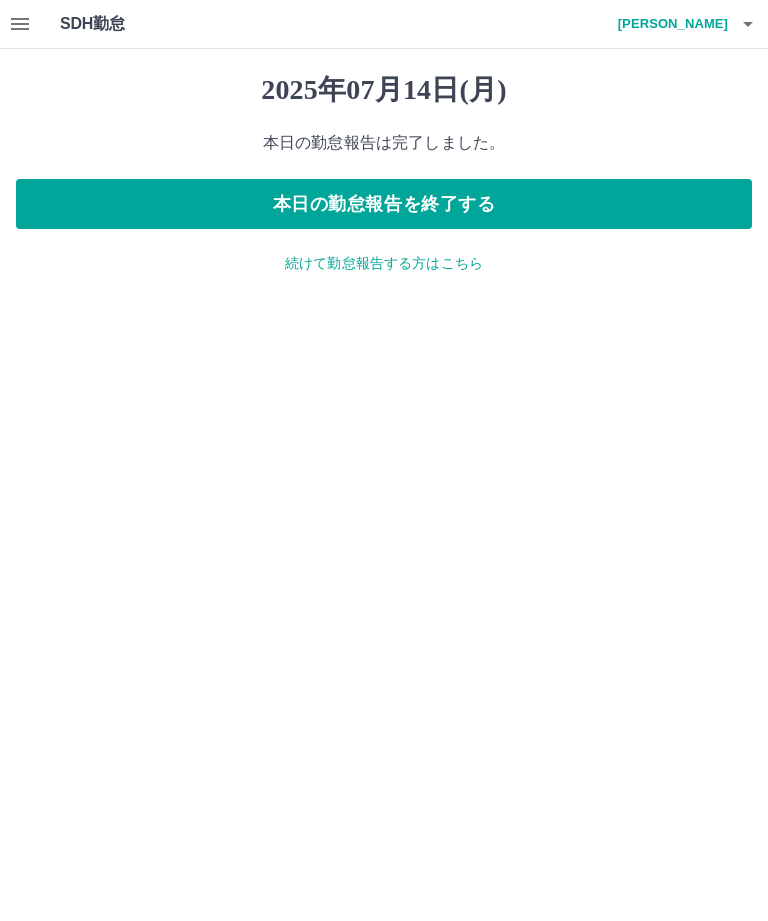 click on "続けて勤怠報告する方はこちら" at bounding box center (384, 263) 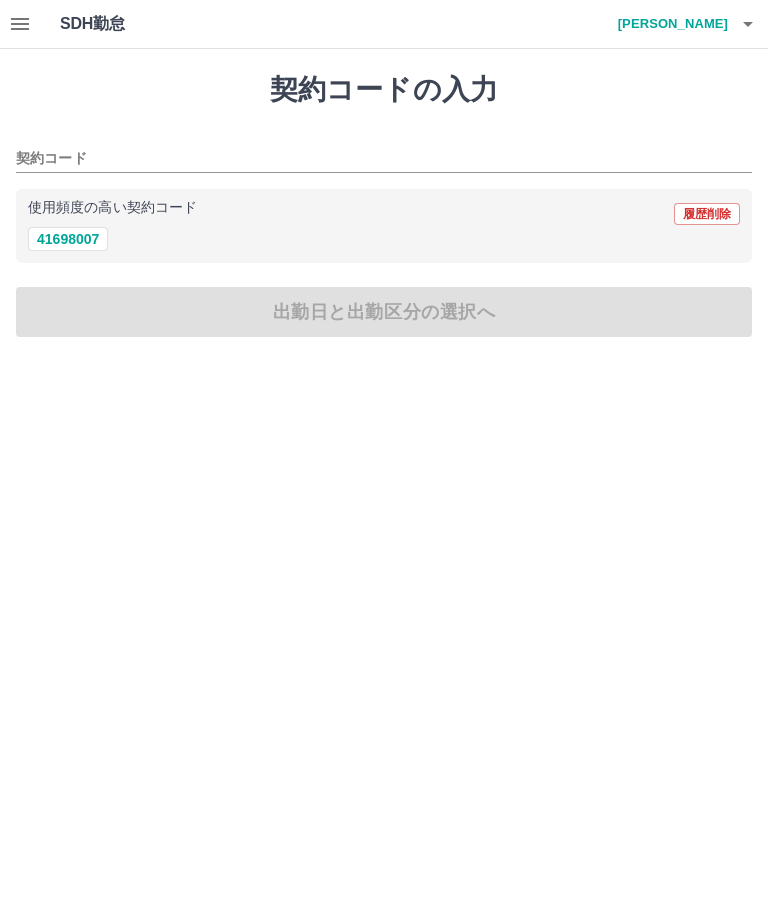 click on "41698007" at bounding box center (68, 239) 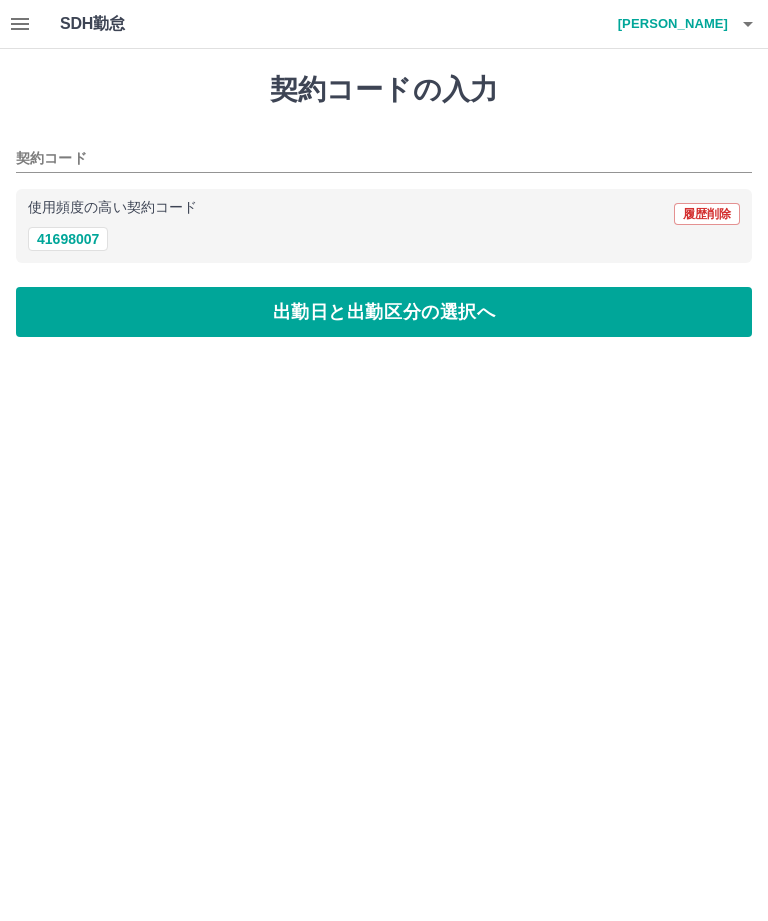 type on "********" 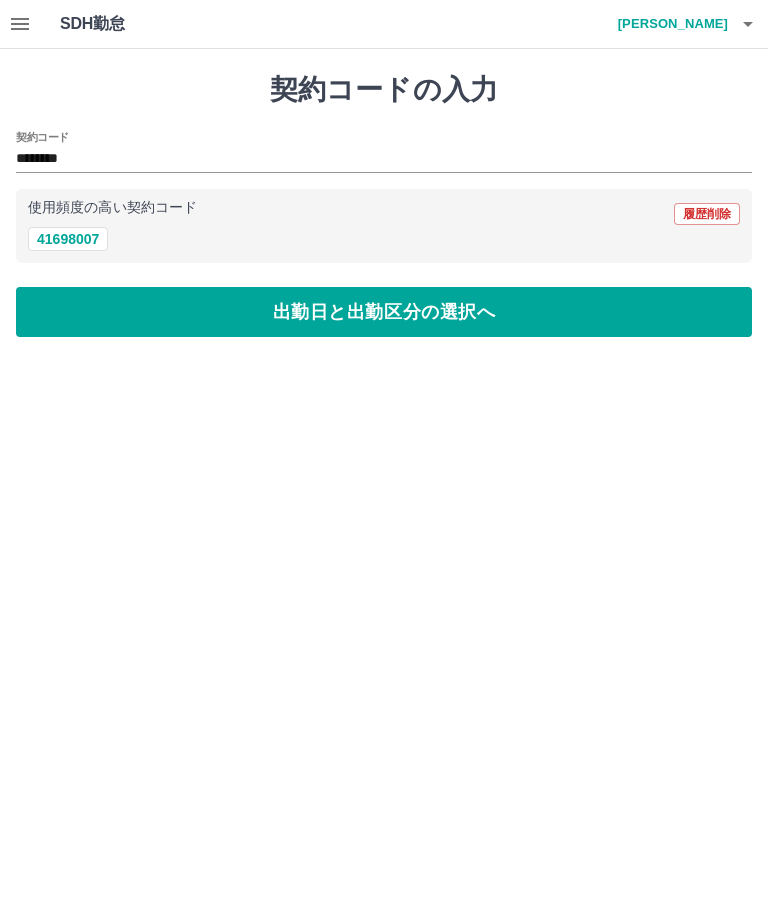 click on "出勤日と出勤区分の選択へ" at bounding box center (384, 312) 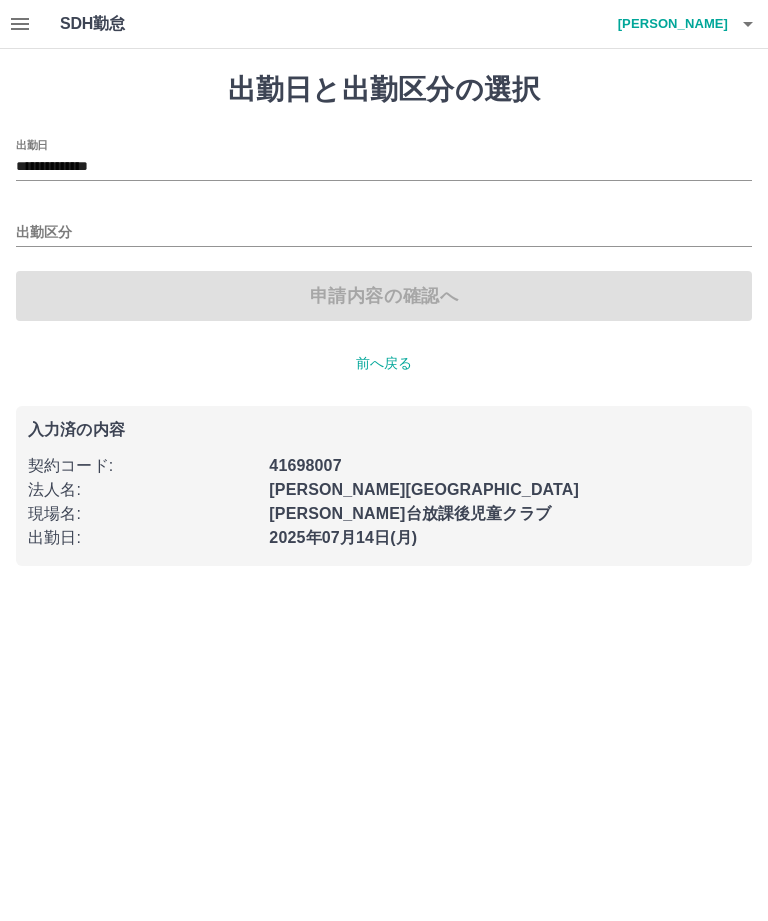 click on "**********" at bounding box center [384, 167] 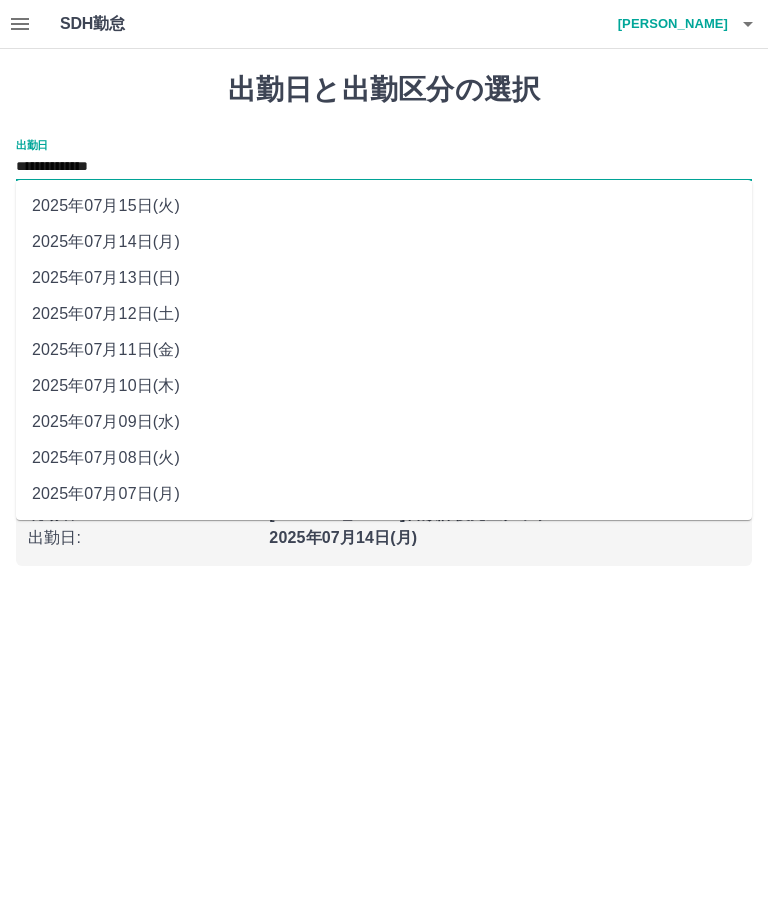 click on "2025年07月13日(日)" at bounding box center (384, 278) 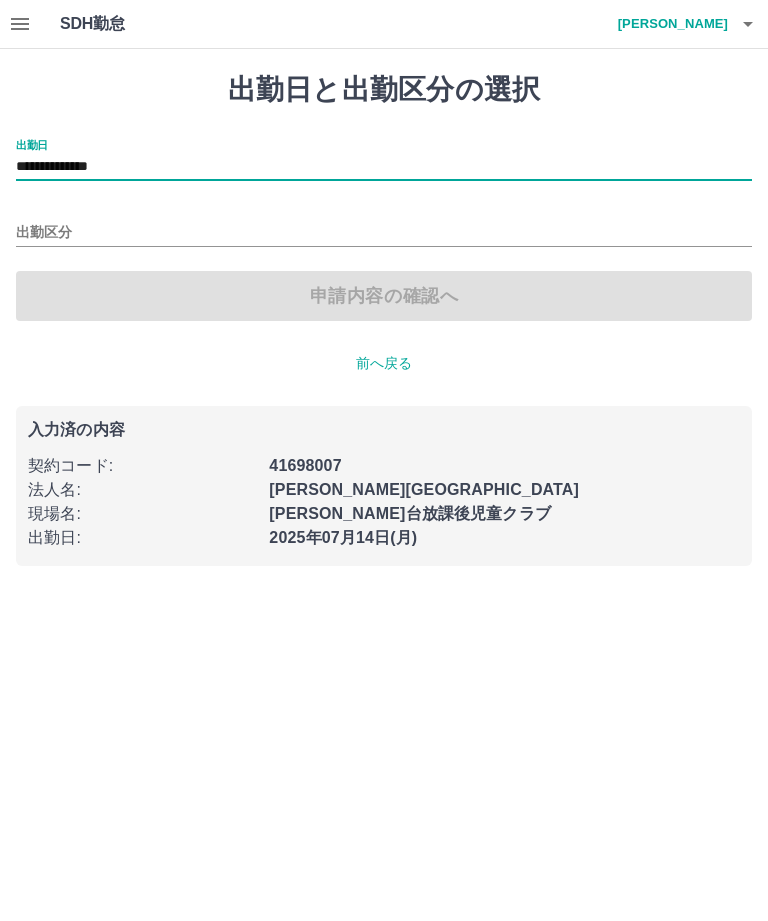 click on "出勤区分" at bounding box center (384, 233) 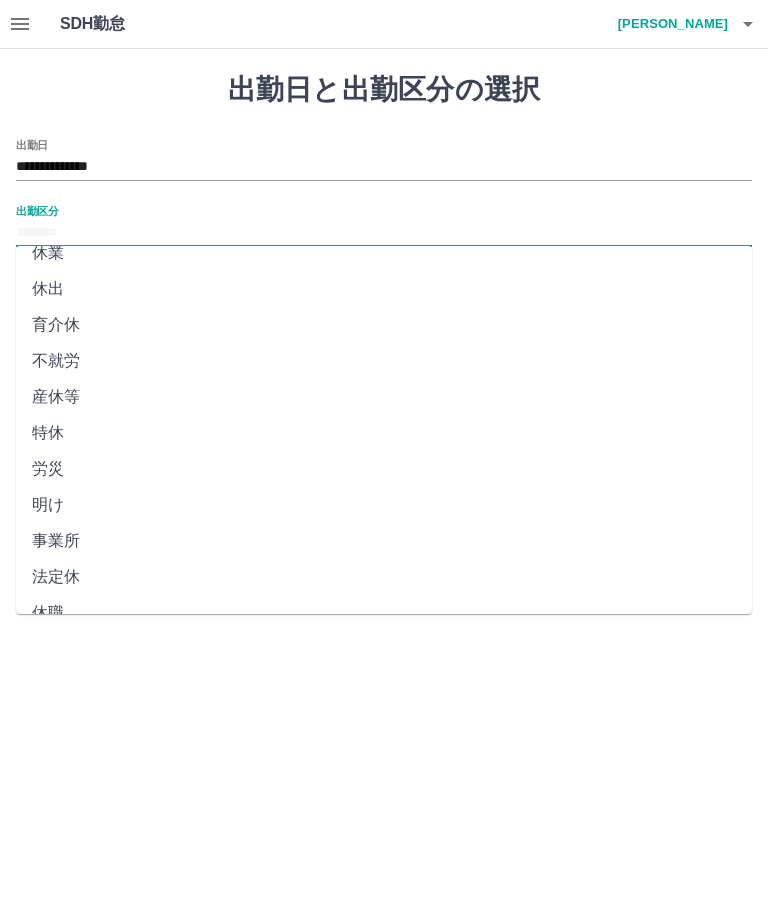 scroll, scrollTop: 270, scrollLeft: 0, axis: vertical 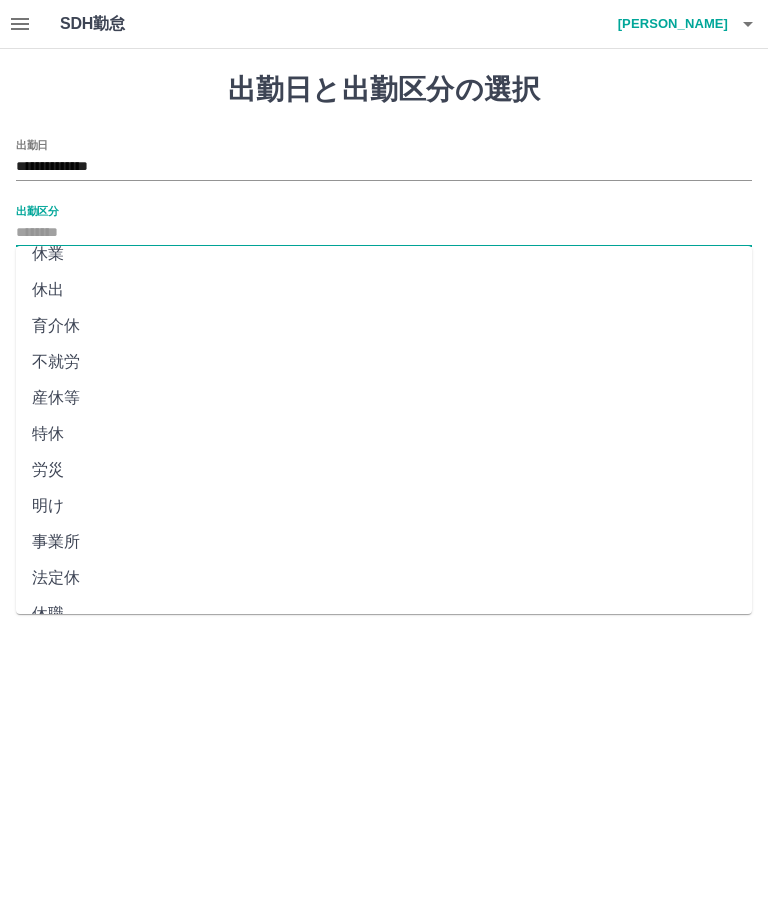 click on "法定休" at bounding box center (384, 578) 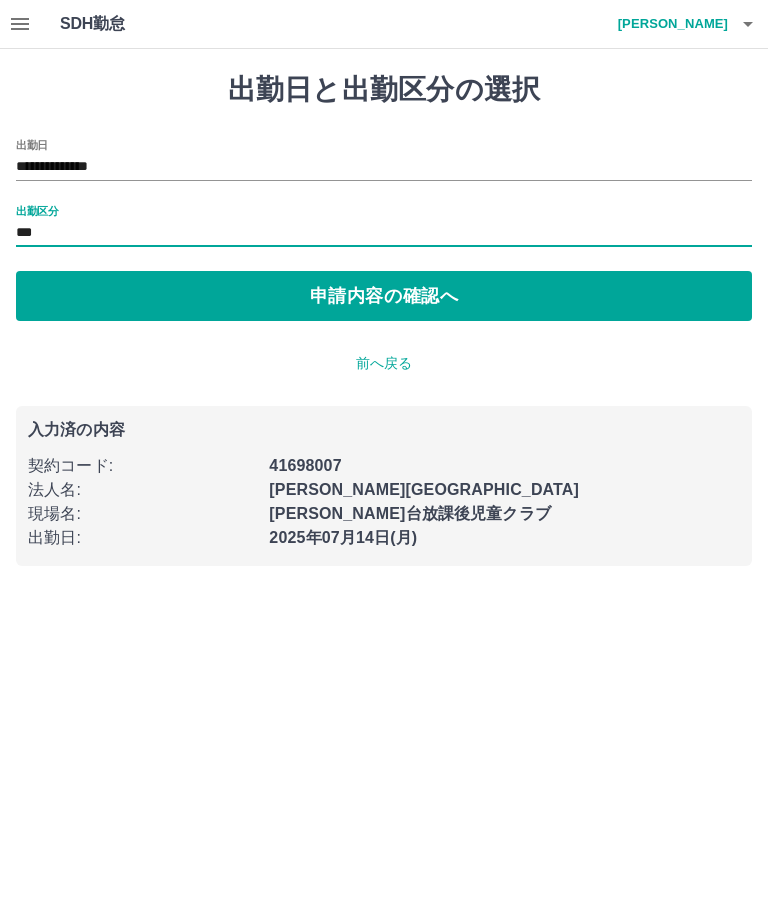 click on "申請内容の確認へ" at bounding box center [384, 296] 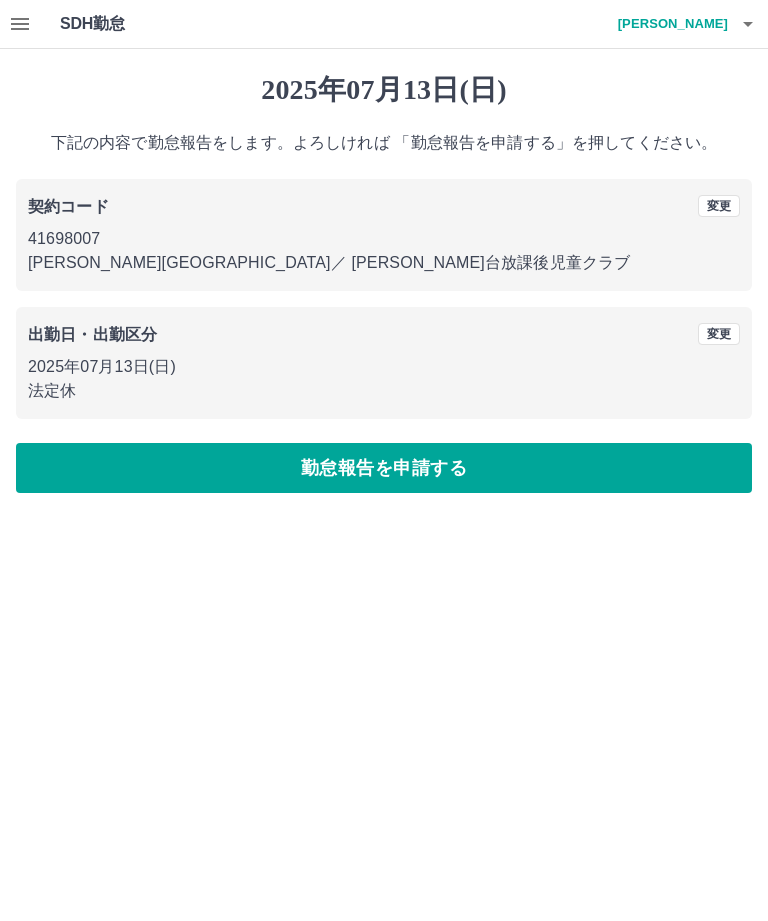 click on "勤怠報告を申請する" at bounding box center [384, 468] 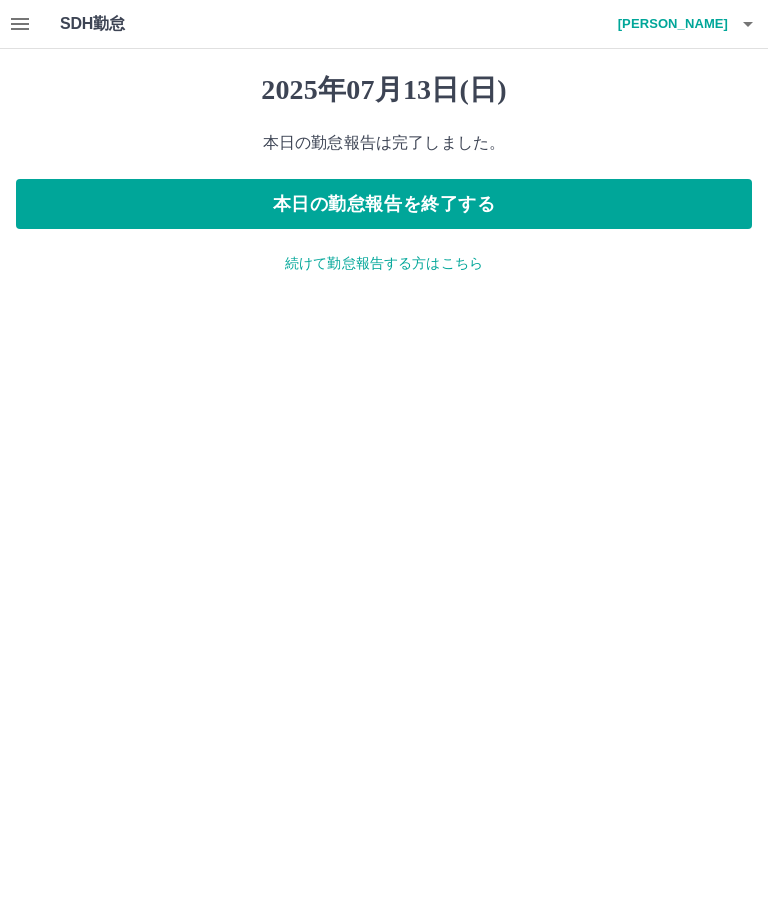click on "続けて勤怠報告する方はこちら" at bounding box center (384, 263) 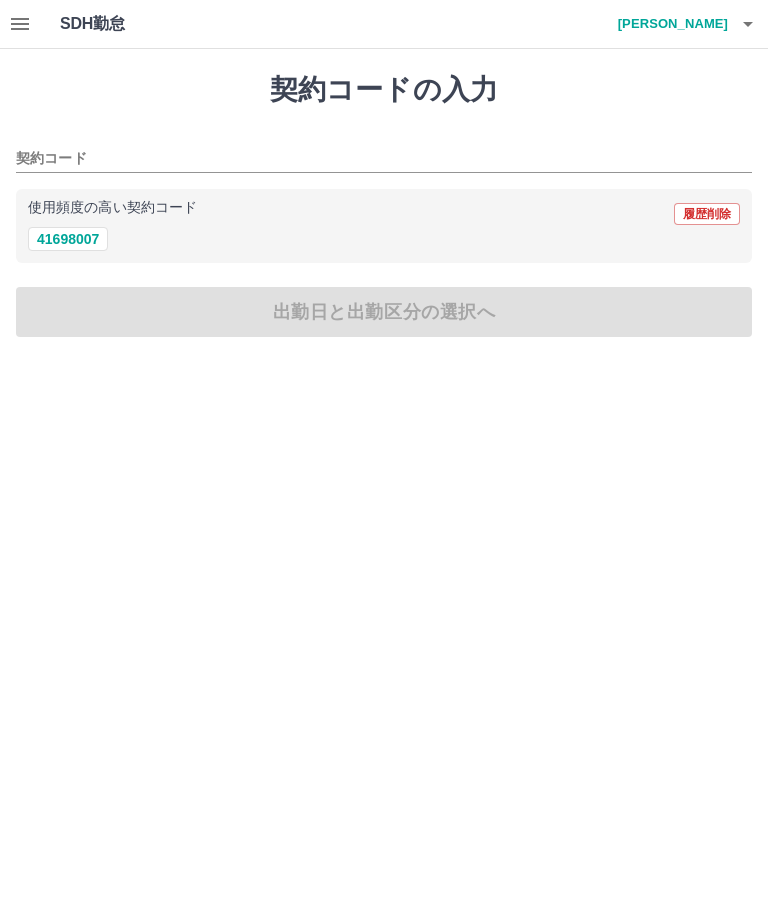 click on "41698007" at bounding box center (68, 239) 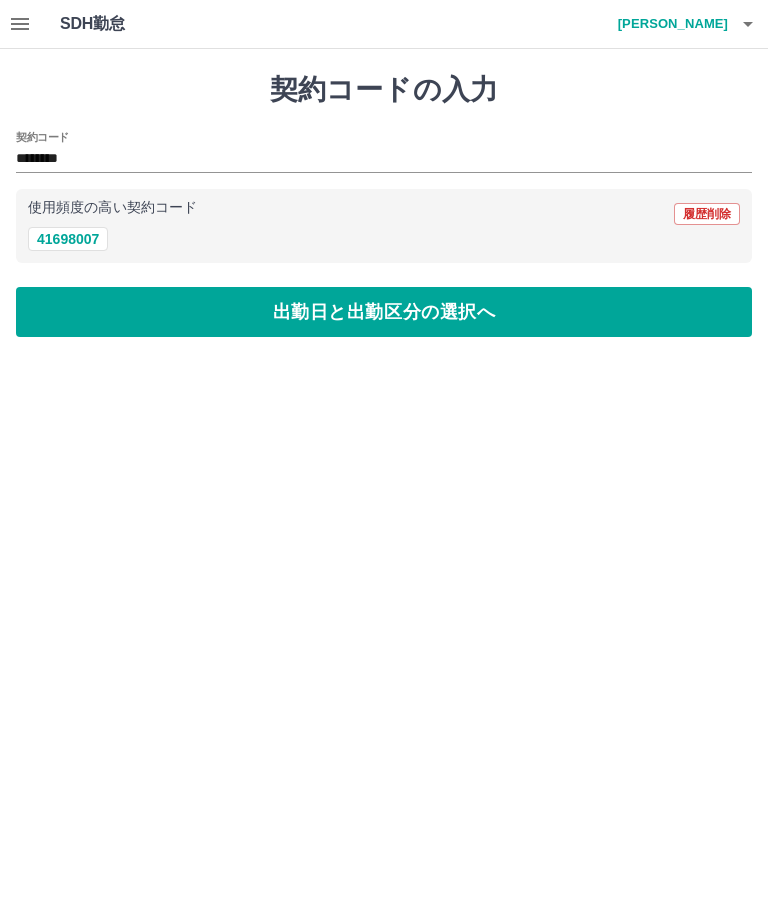 type on "********" 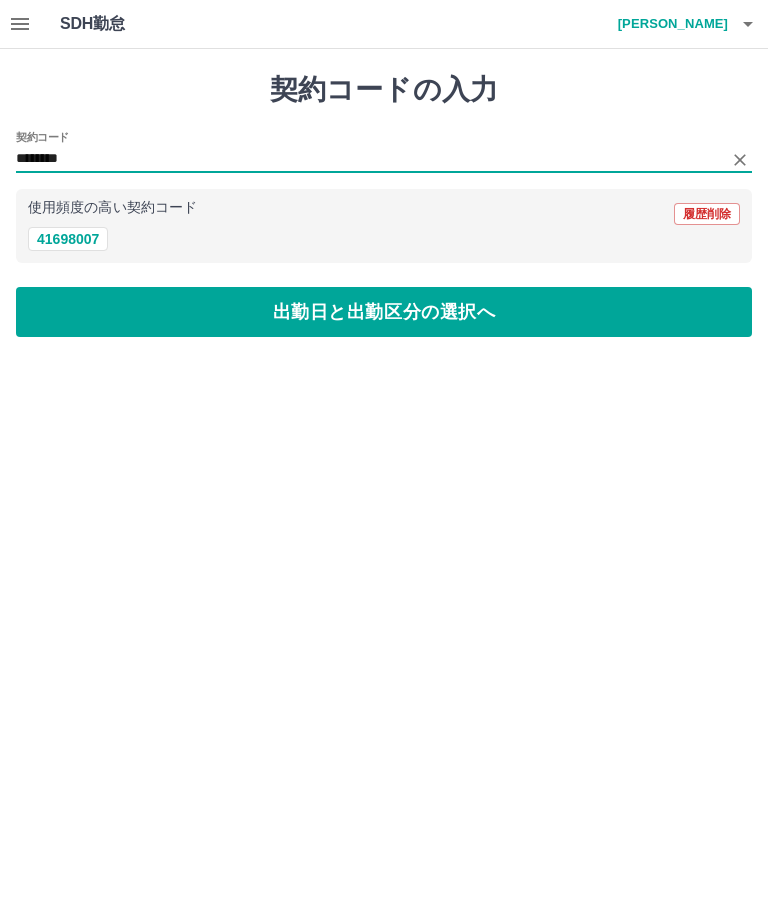 click on "SDH勤怠 中村　一美 契約コードの入力 契約コード ******** 使用頻度の高い契約コード 履歴削除 41698007 出勤日と出勤区分の選択へ SDH勤怠" at bounding box center [384, 180] 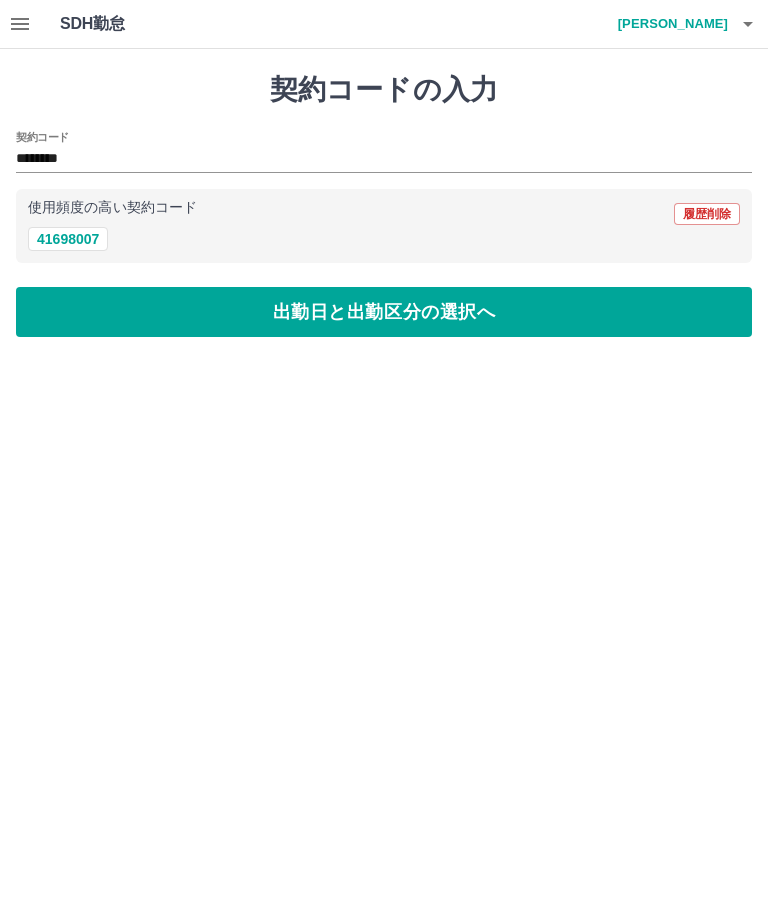 click on "出勤日と出勤区分の選択へ" at bounding box center (384, 312) 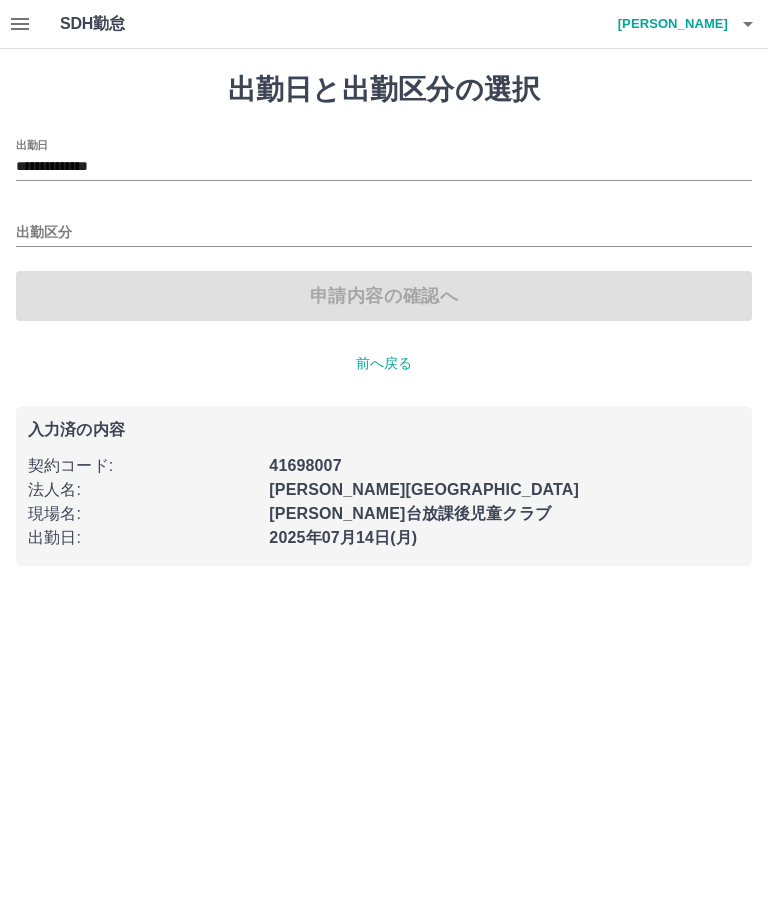 click on "**********" at bounding box center (384, 167) 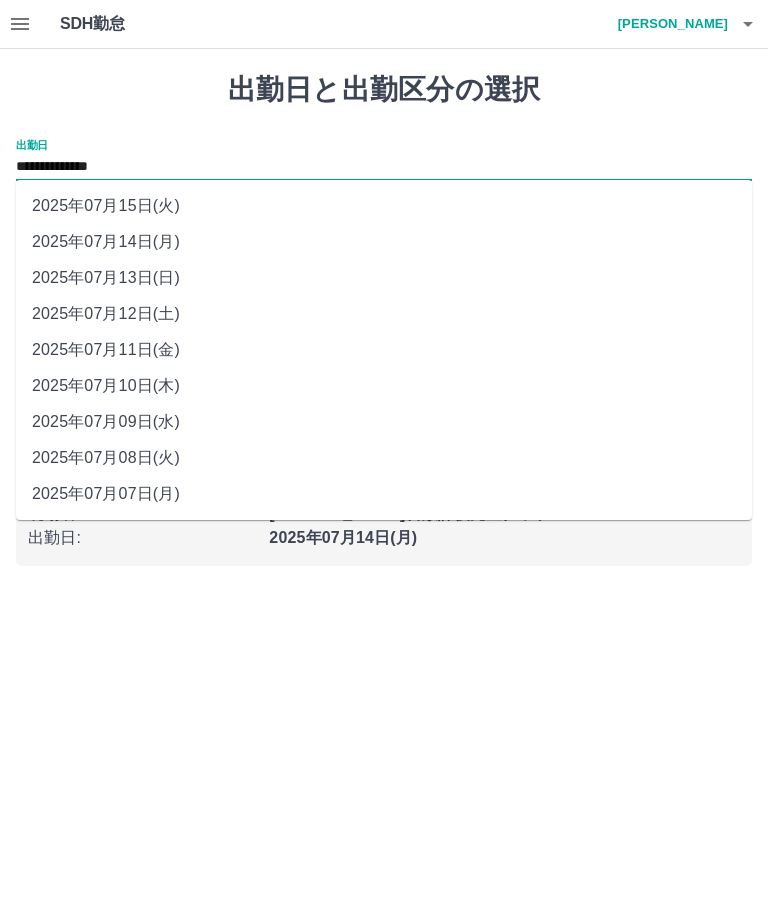 click on "2025年07月12日(土)" at bounding box center [384, 314] 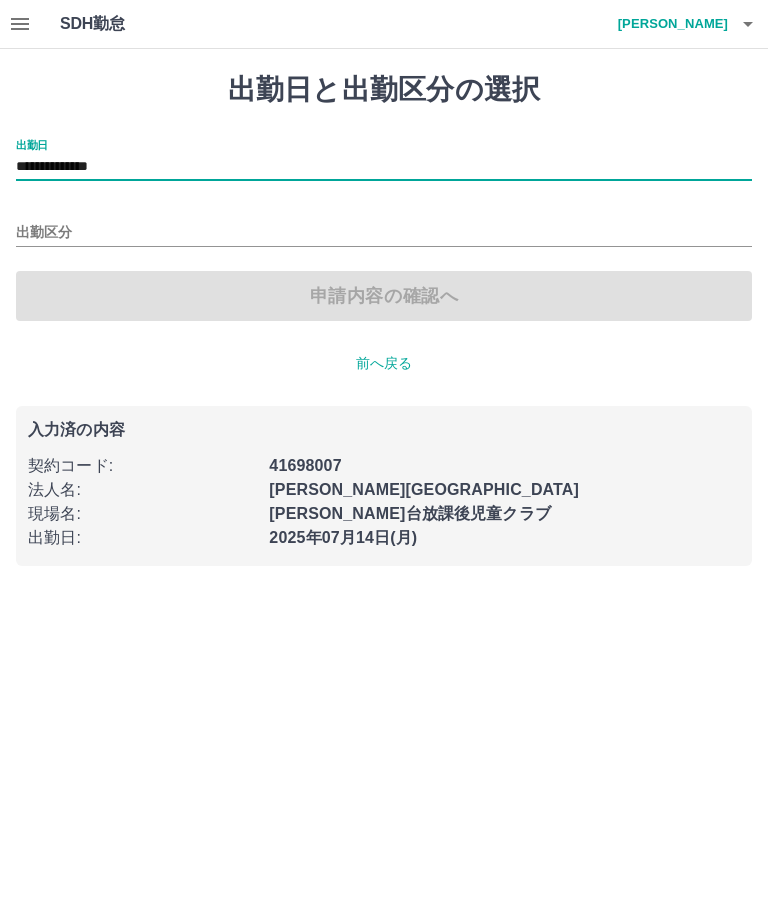 click on "出勤区分" at bounding box center (384, 233) 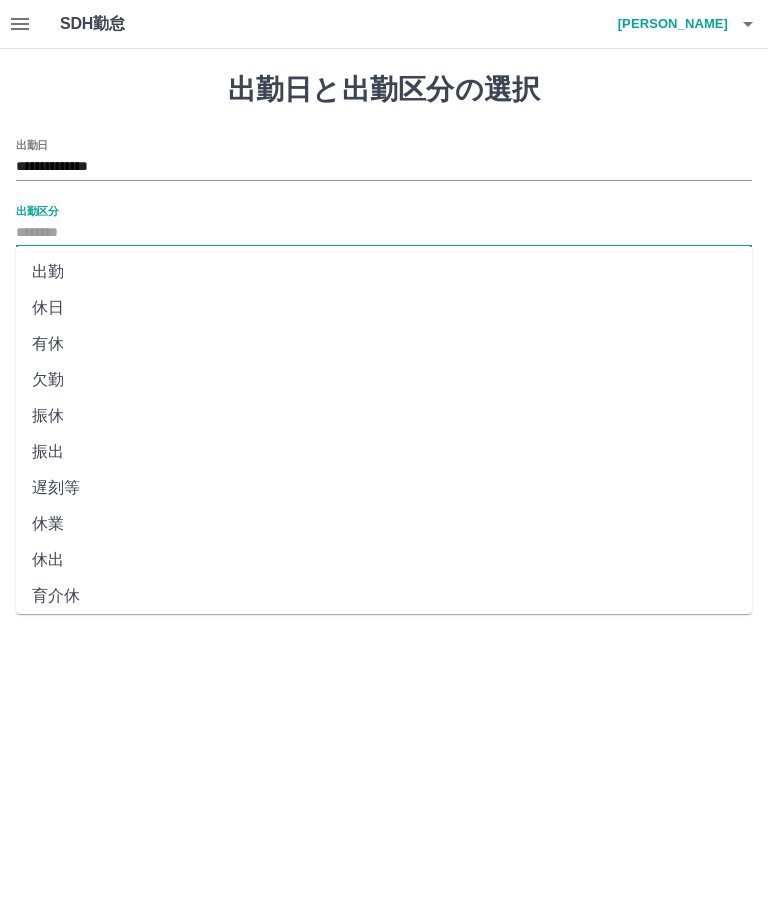 click on "休日" at bounding box center (384, 308) 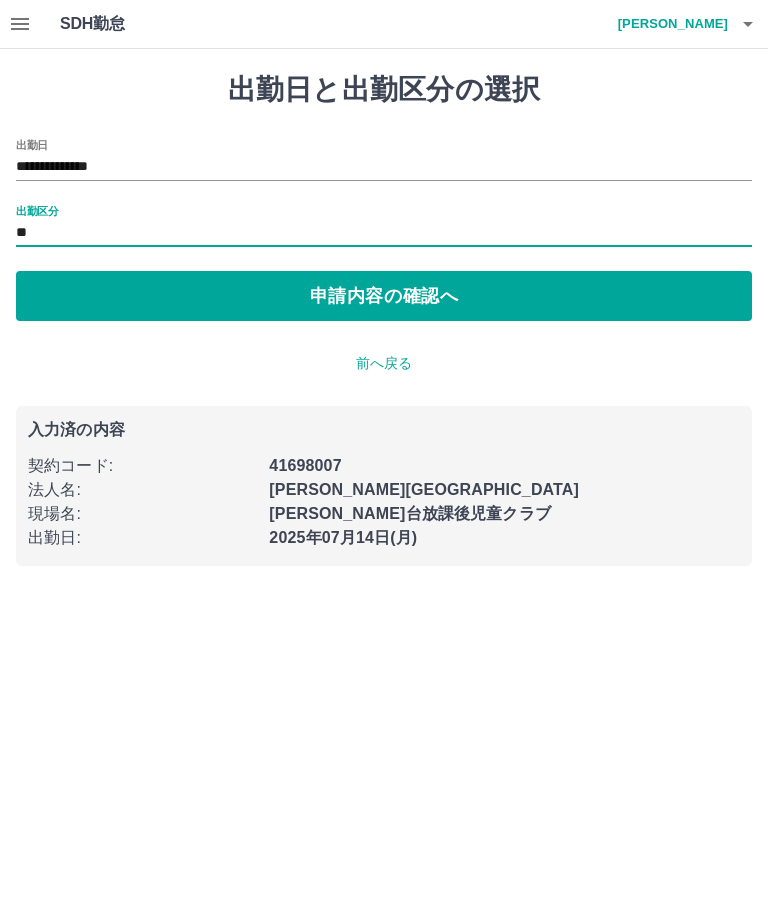 click on "申請内容の確認へ" at bounding box center (384, 296) 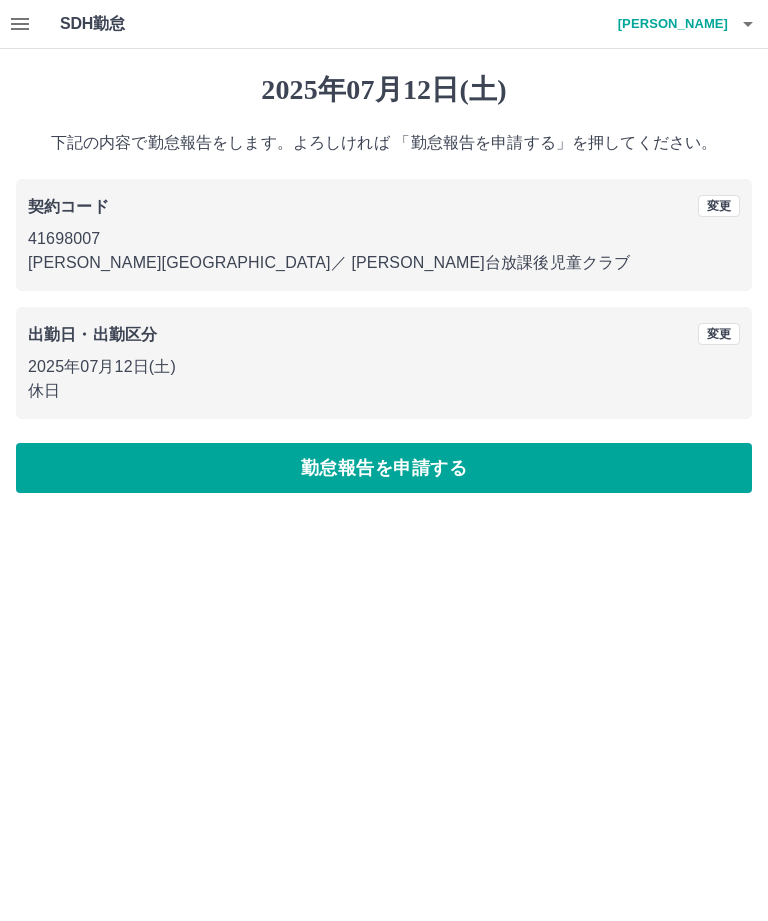 click on "勤怠報告を申請する" at bounding box center [384, 468] 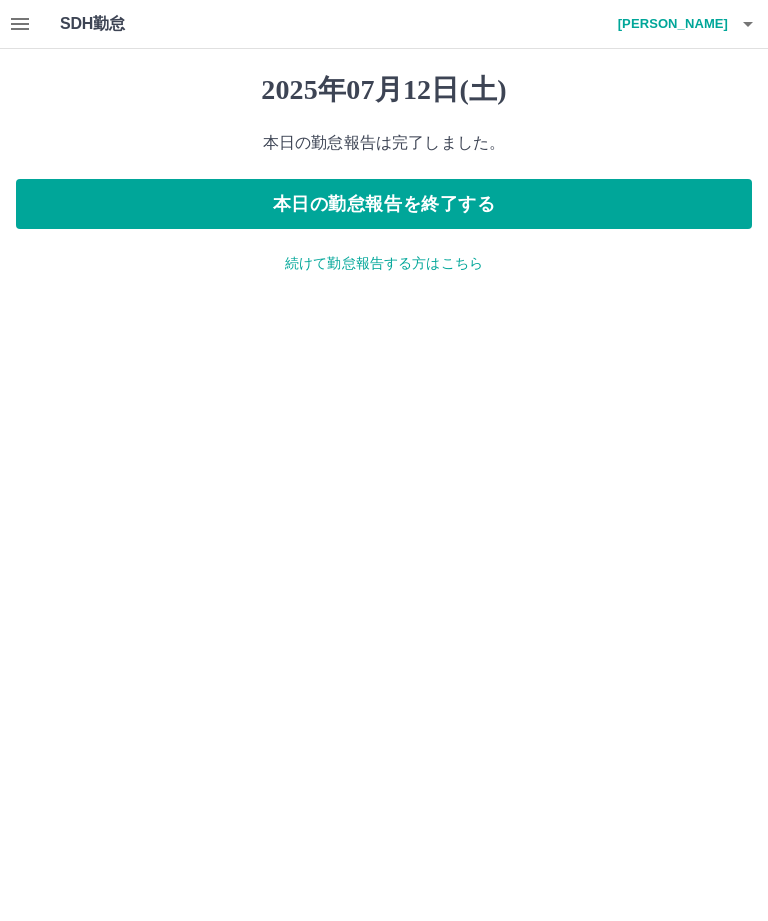 click on "本日の勤怠報告を終了する" at bounding box center [384, 204] 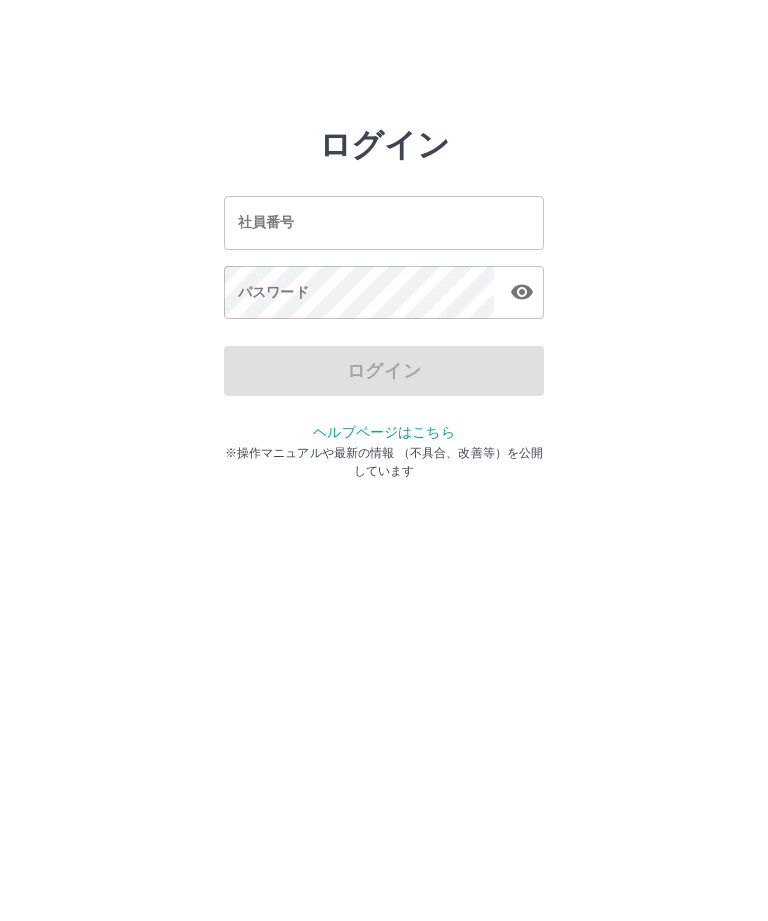 scroll, scrollTop: 0, scrollLeft: 0, axis: both 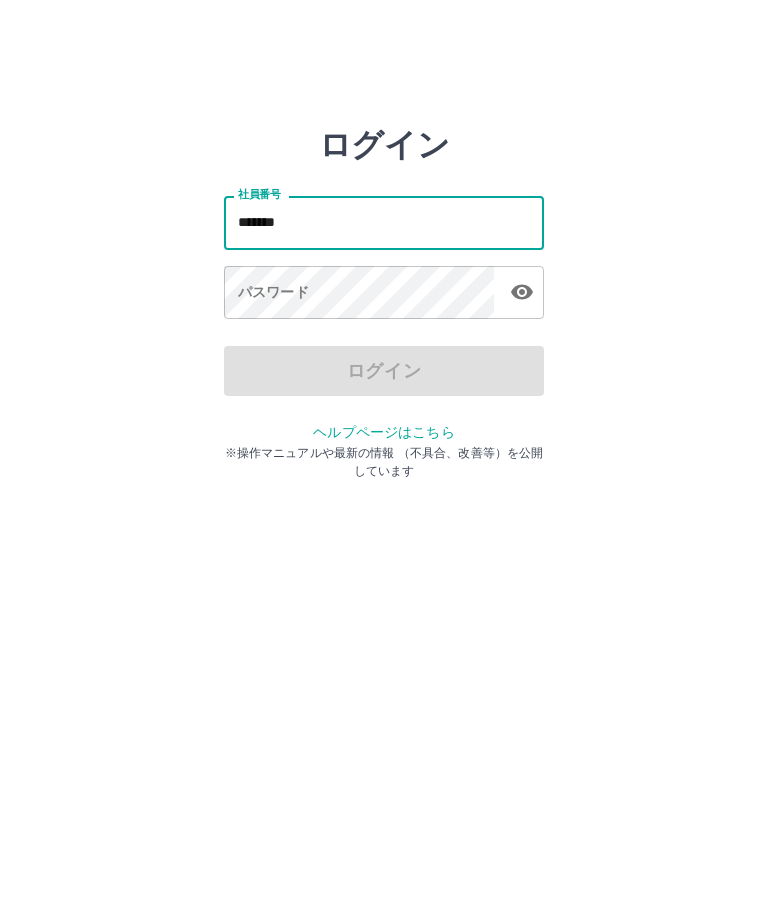 type on "*******" 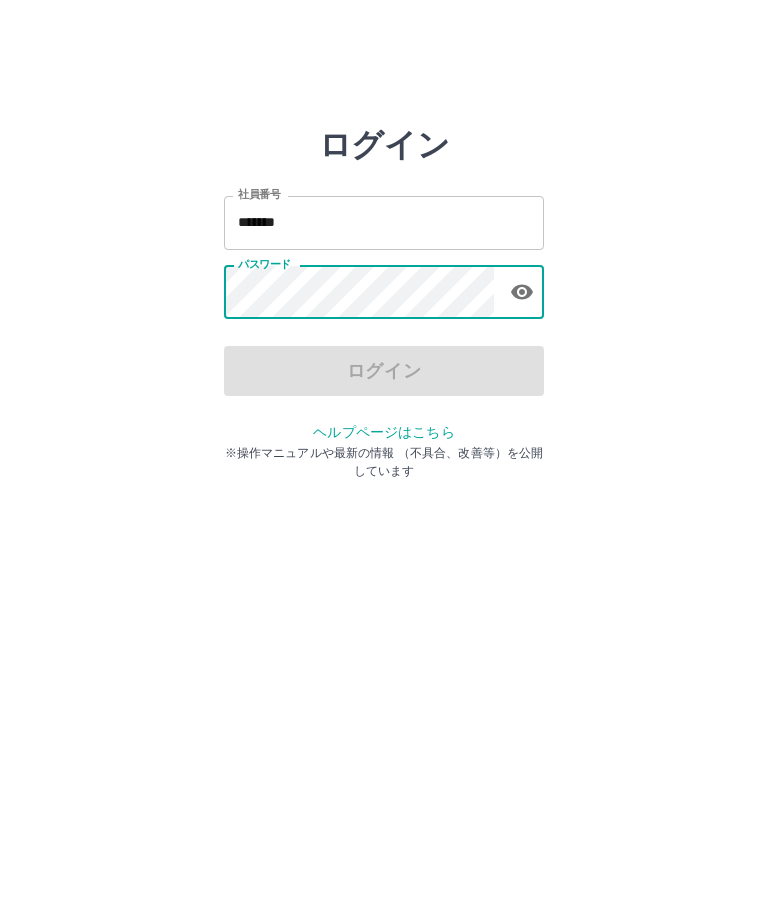 click 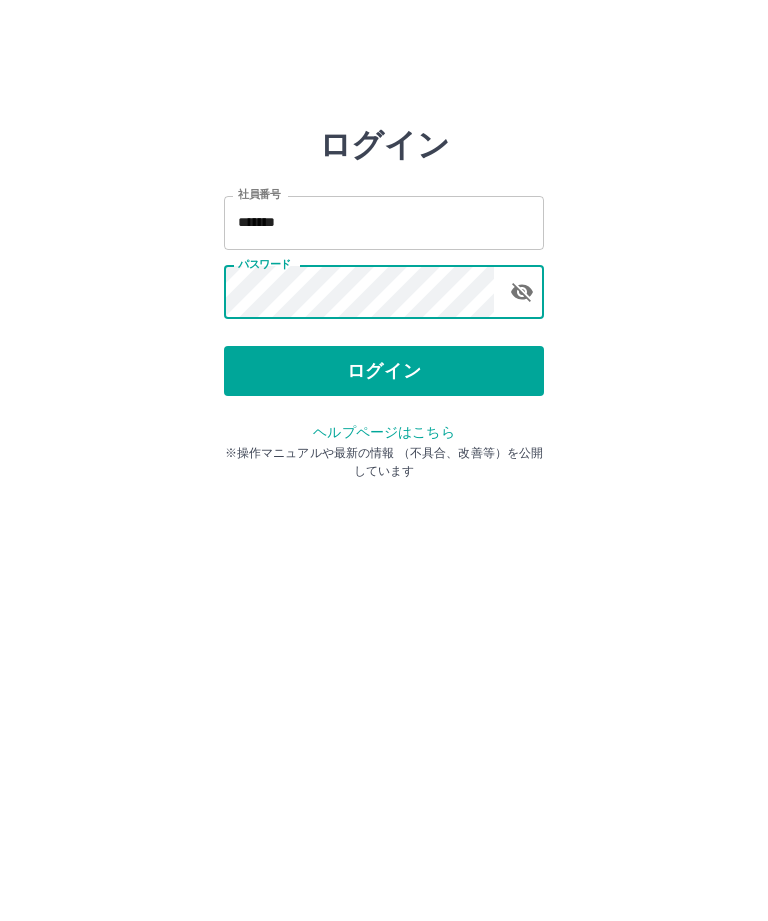 click 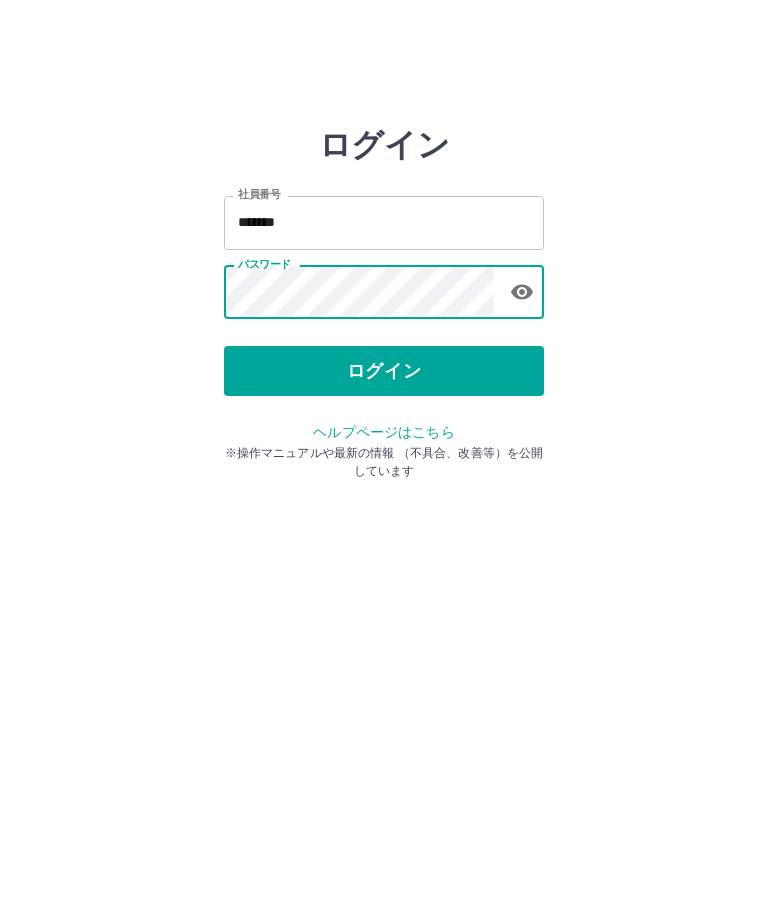 click on "ログイン" at bounding box center [384, 371] 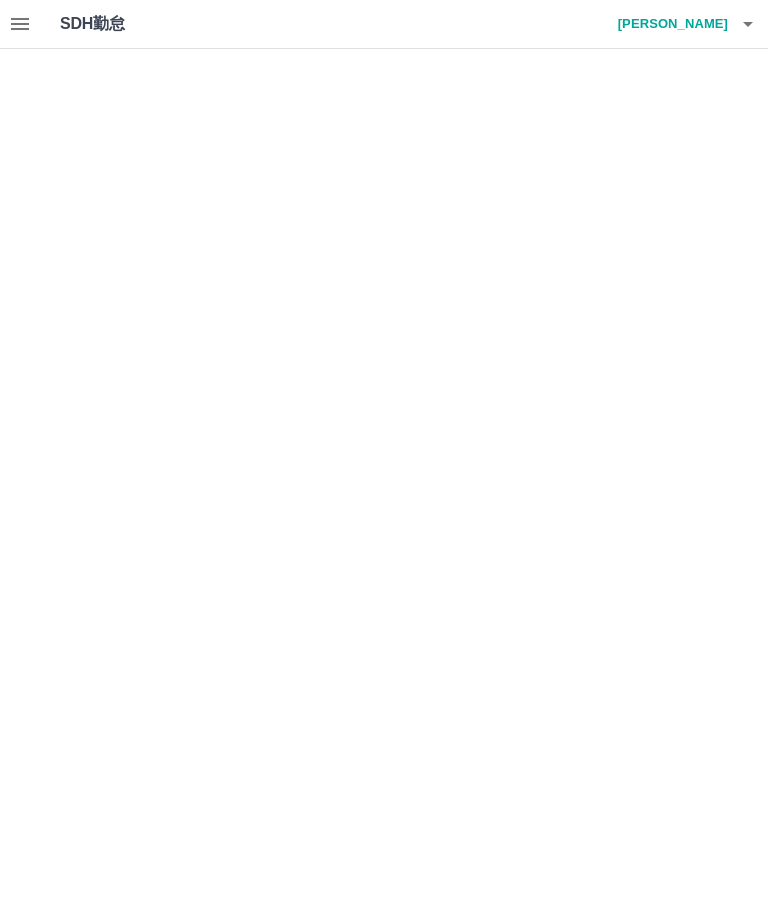 scroll, scrollTop: 0, scrollLeft: 0, axis: both 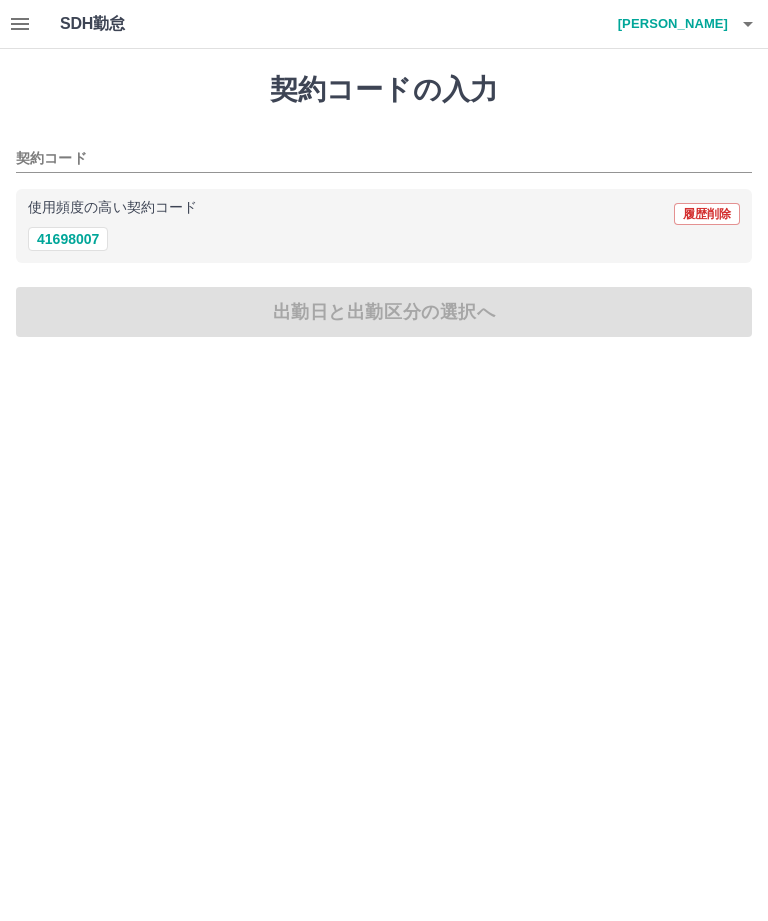 click on "41698007" at bounding box center [68, 239] 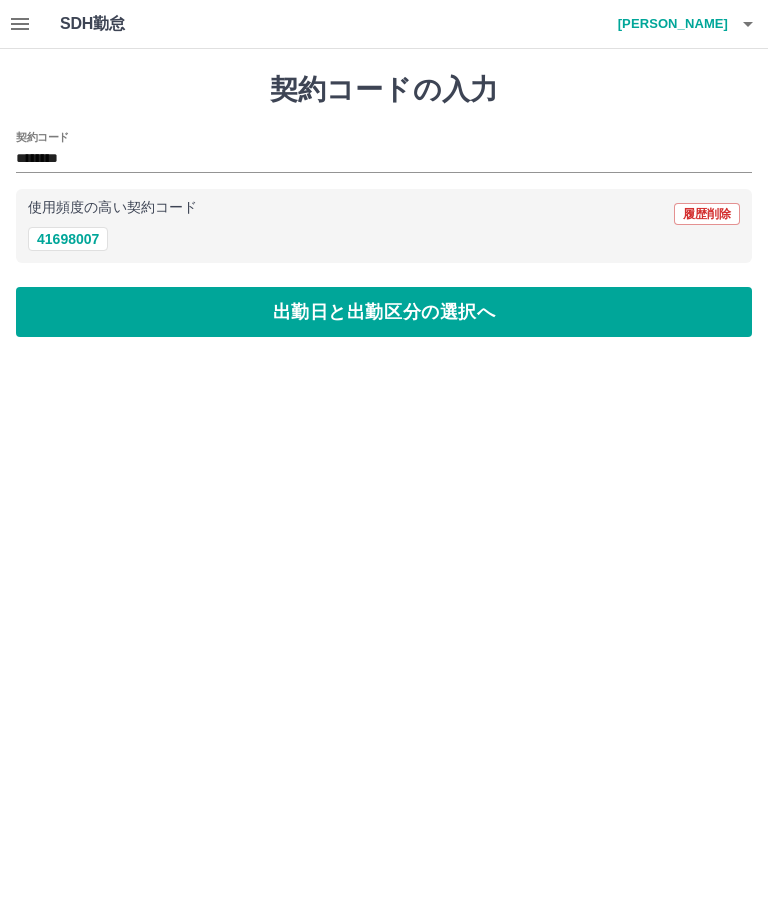 type on "********" 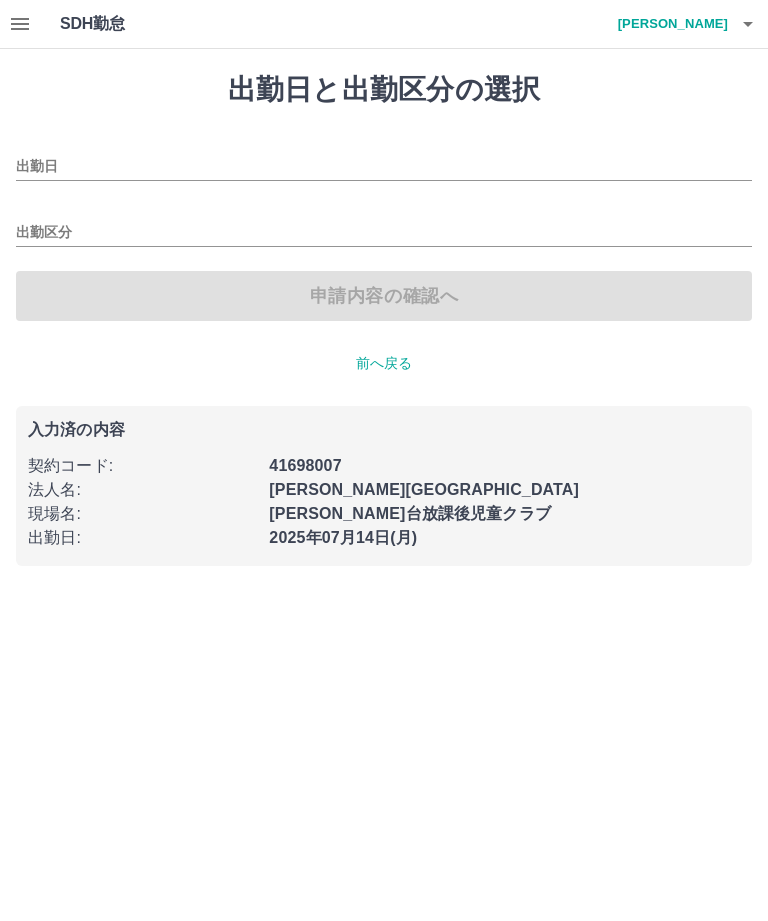 type on "**********" 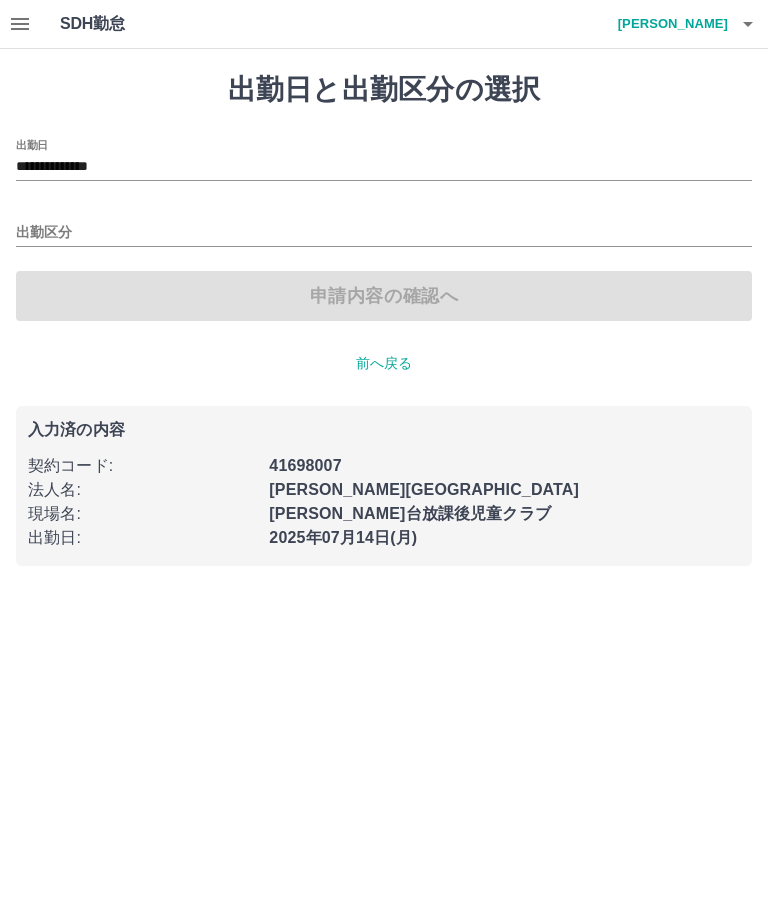 click on "出勤区分" at bounding box center (384, 226) 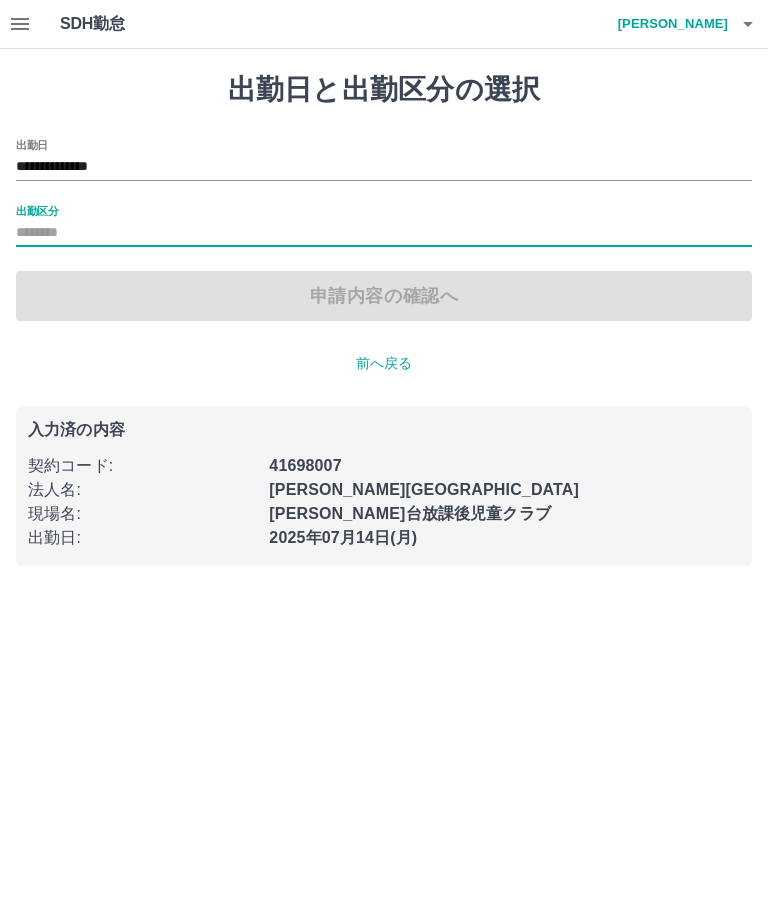 click on "申請内容の確認へ" at bounding box center [384, 296] 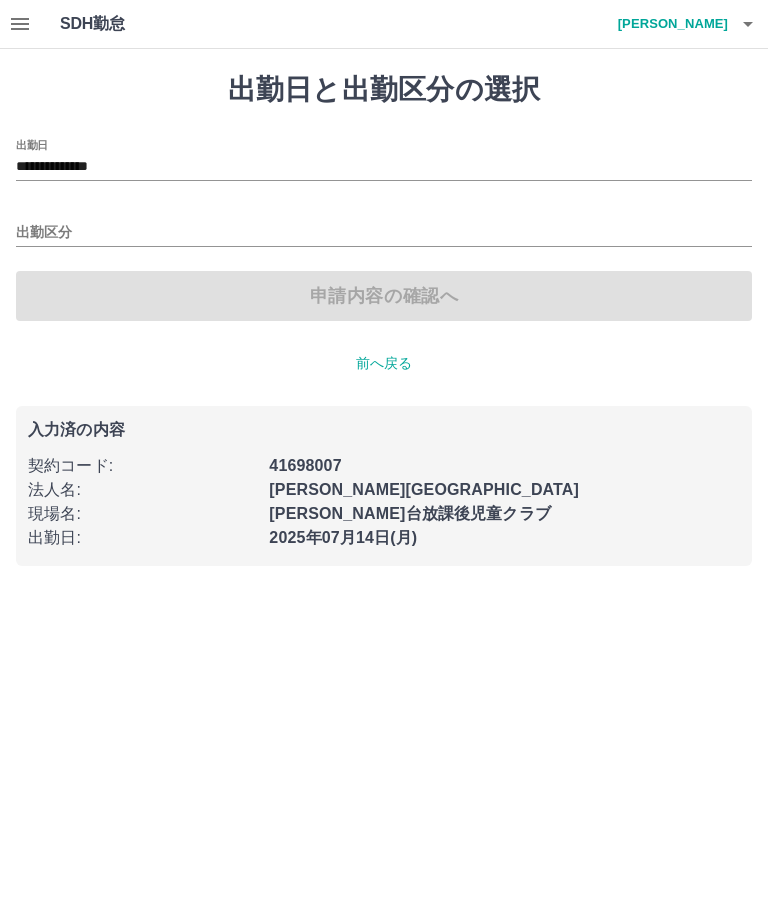 click on "出勤区分" at bounding box center [384, 226] 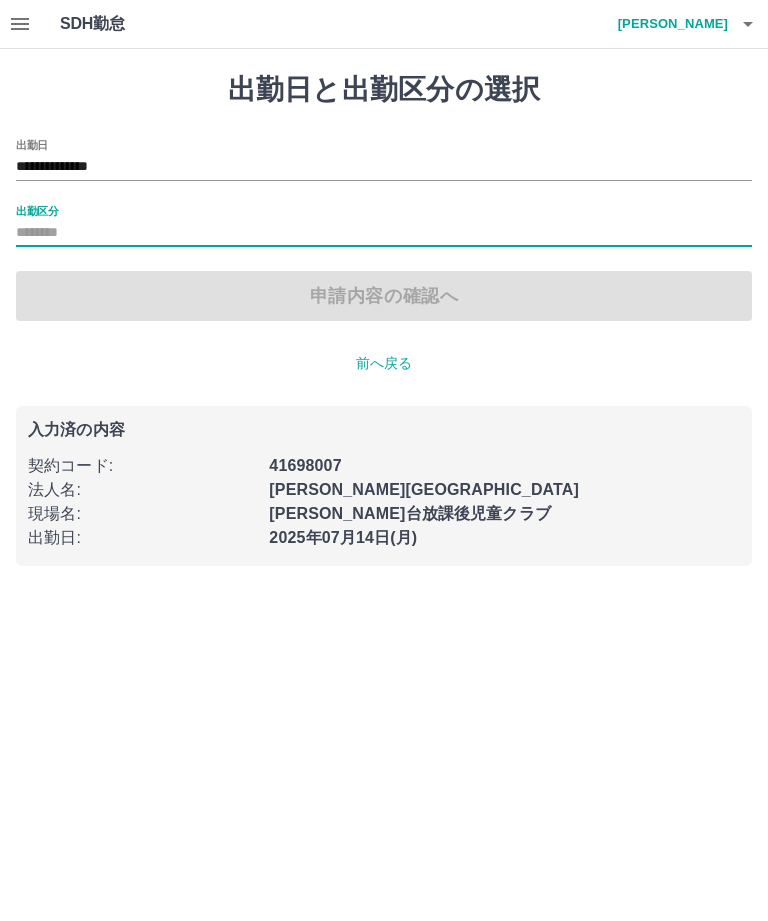 click on "申請内容の確認へ" at bounding box center [384, 296] 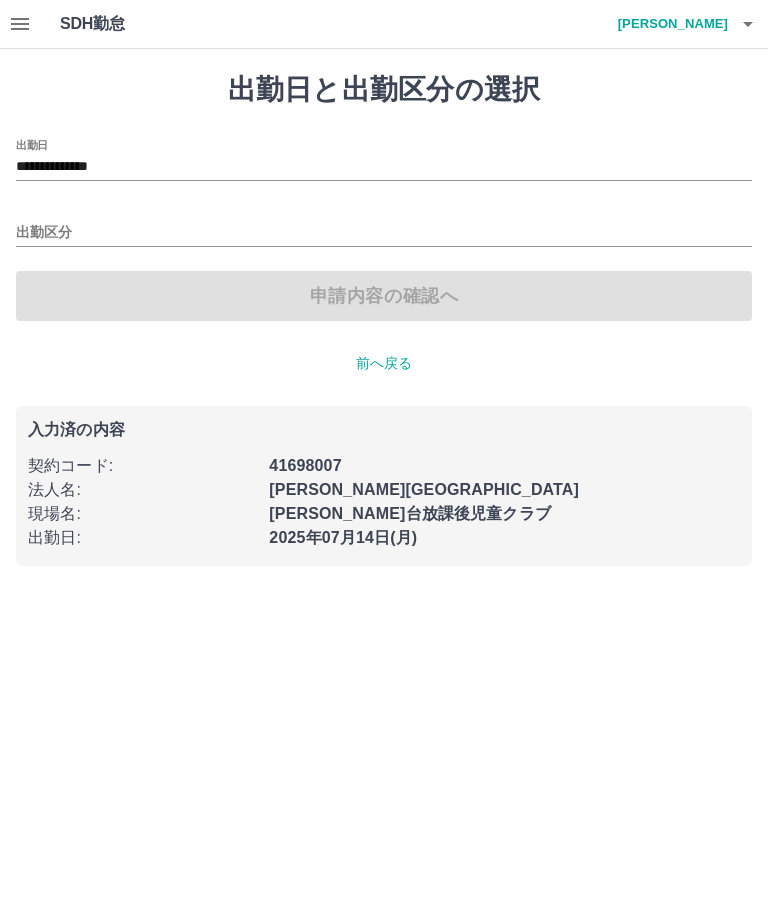 click on "出勤区分" at bounding box center (384, 233) 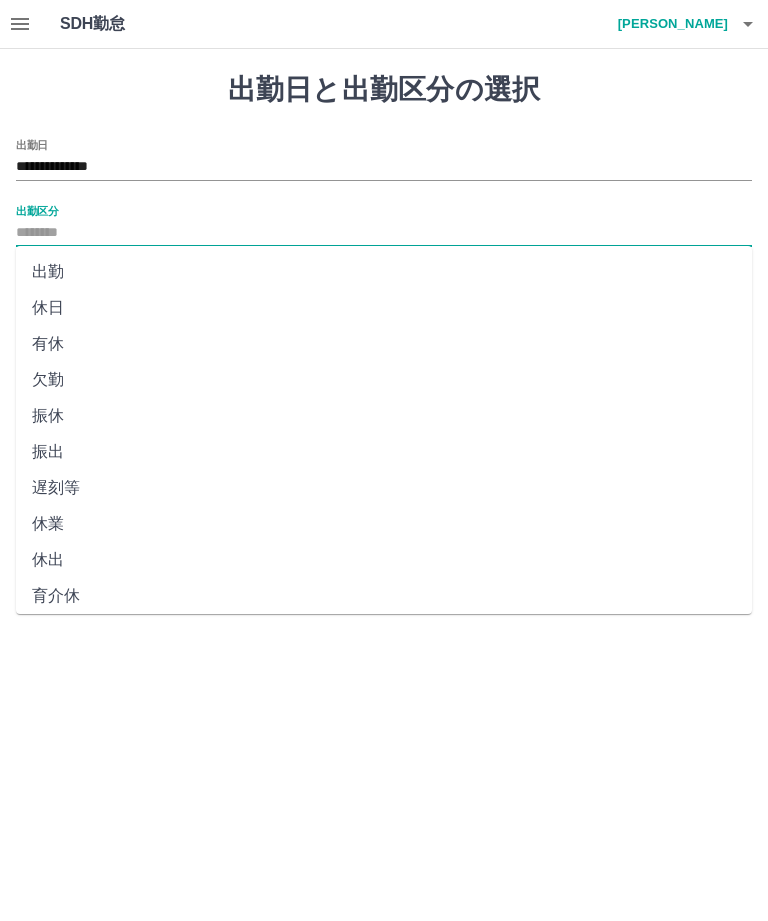 click on "出勤" at bounding box center [384, 272] 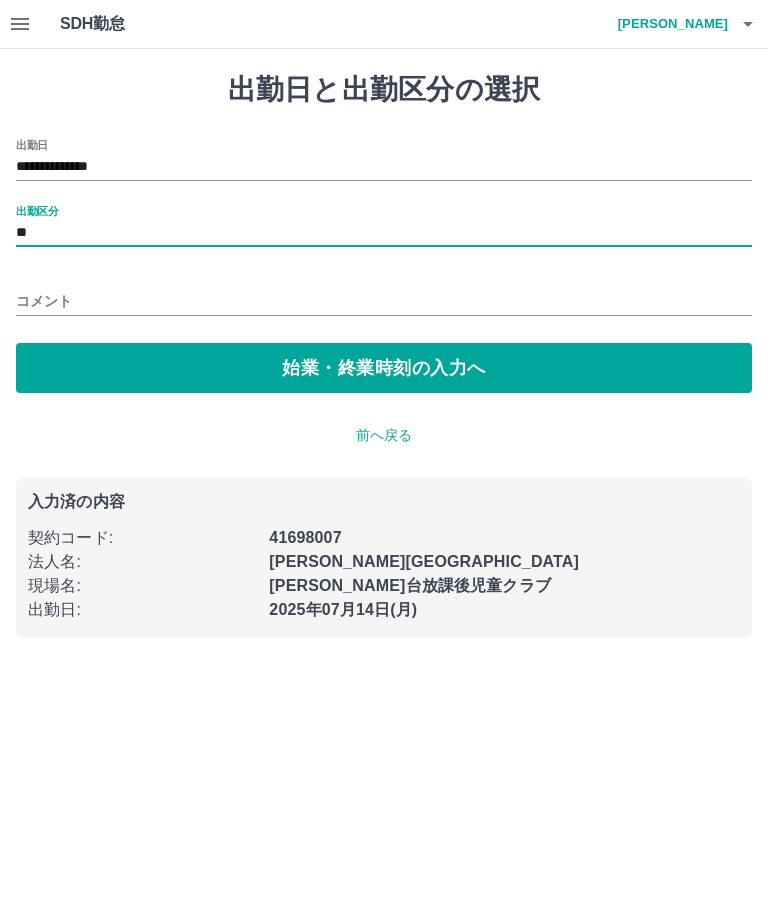 click on "始業・終業時刻の入力へ" at bounding box center [384, 368] 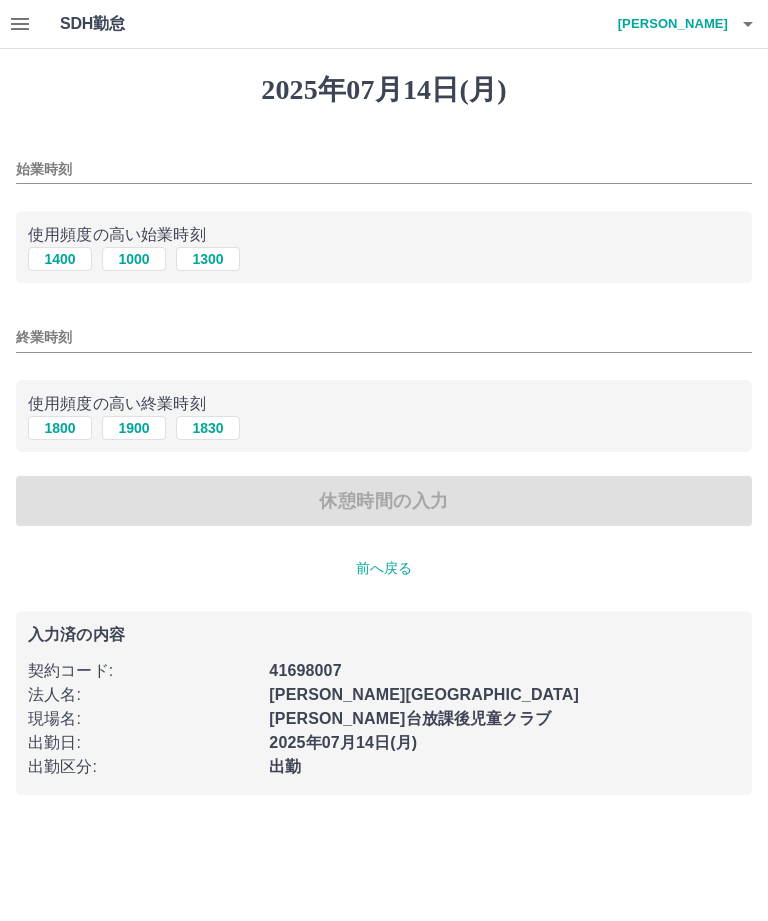 click on "始業時刻" at bounding box center (384, 169) 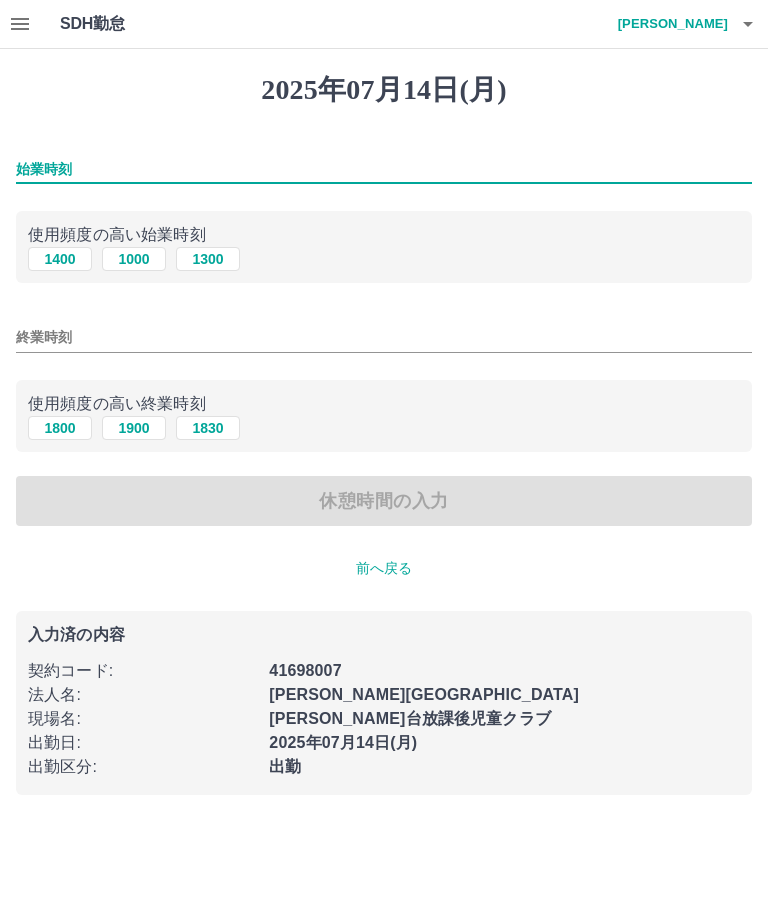 click on "始業時刻" at bounding box center [384, 169] 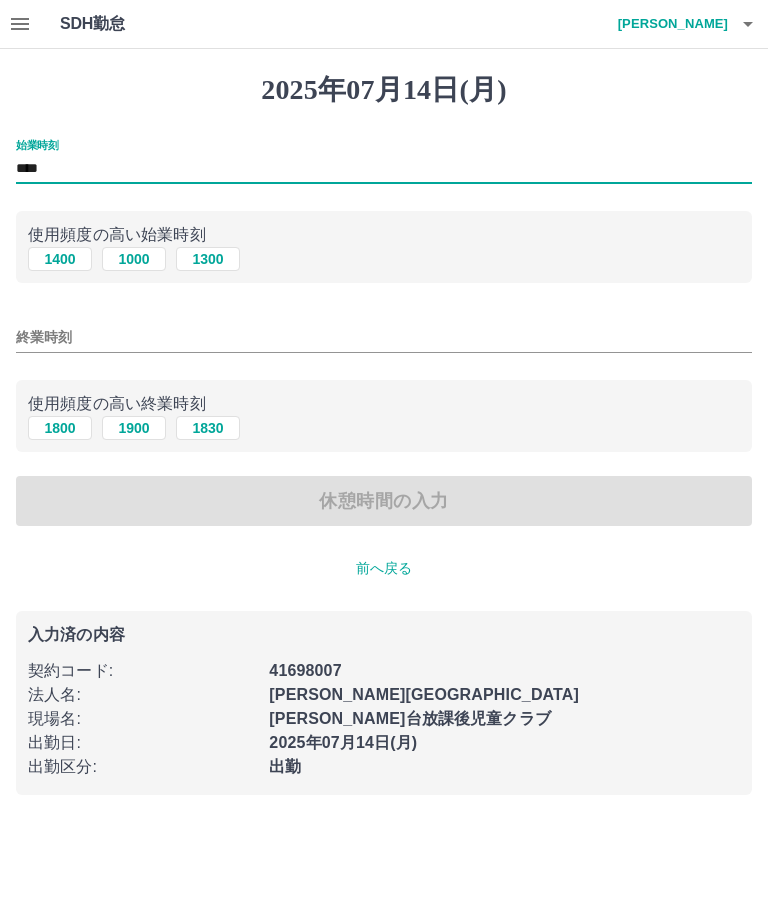 type on "****" 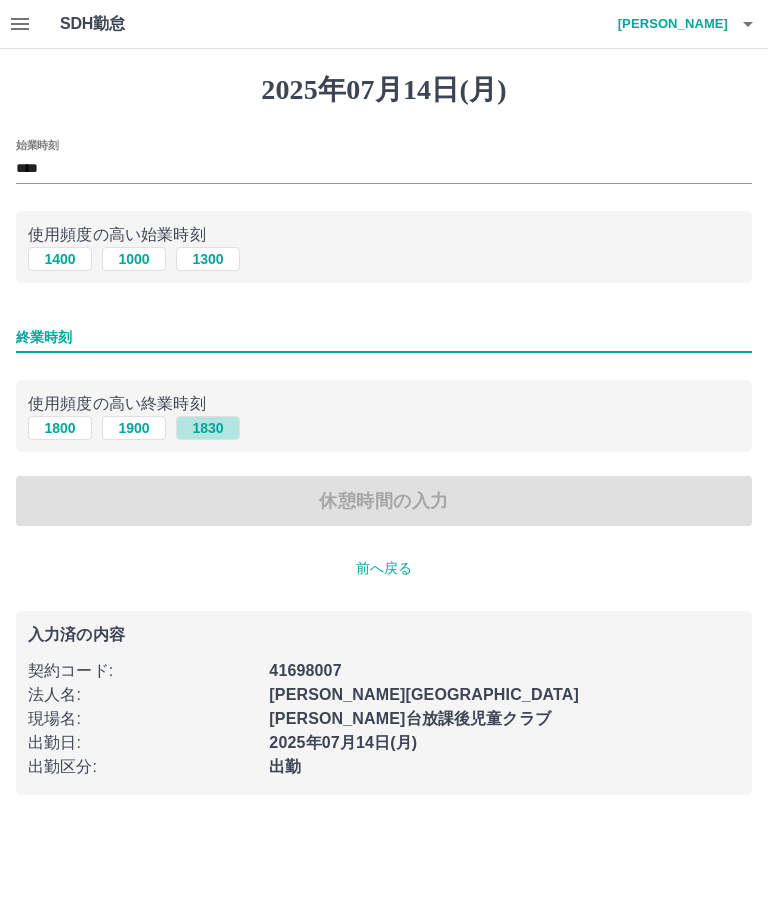 click on "1830" at bounding box center [208, 428] 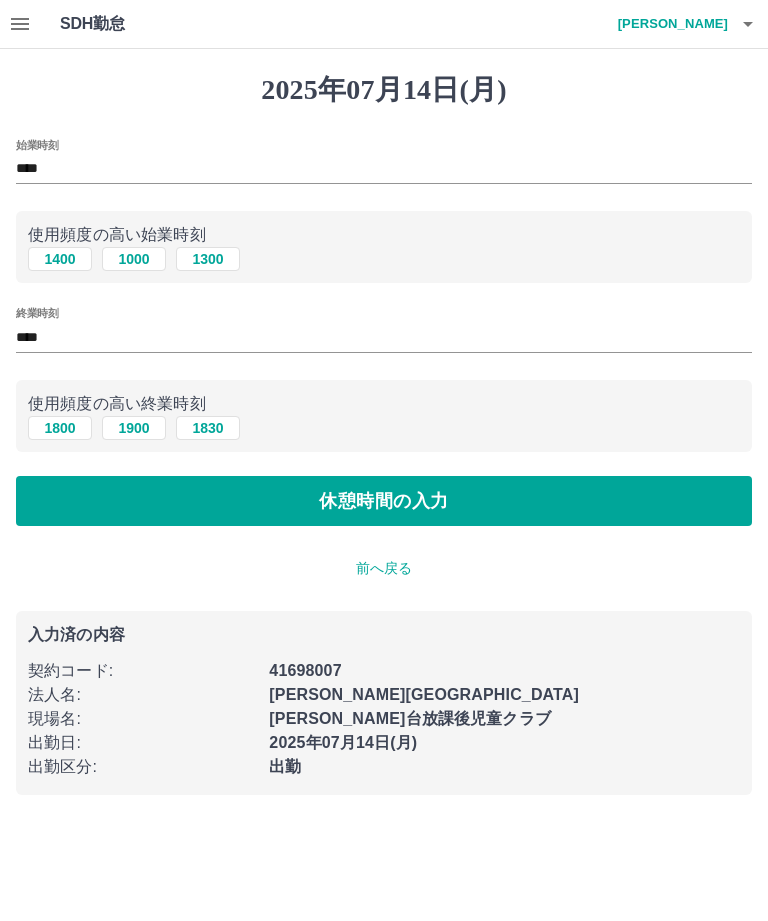 click on "休憩時間の入力" at bounding box center [384, 501] 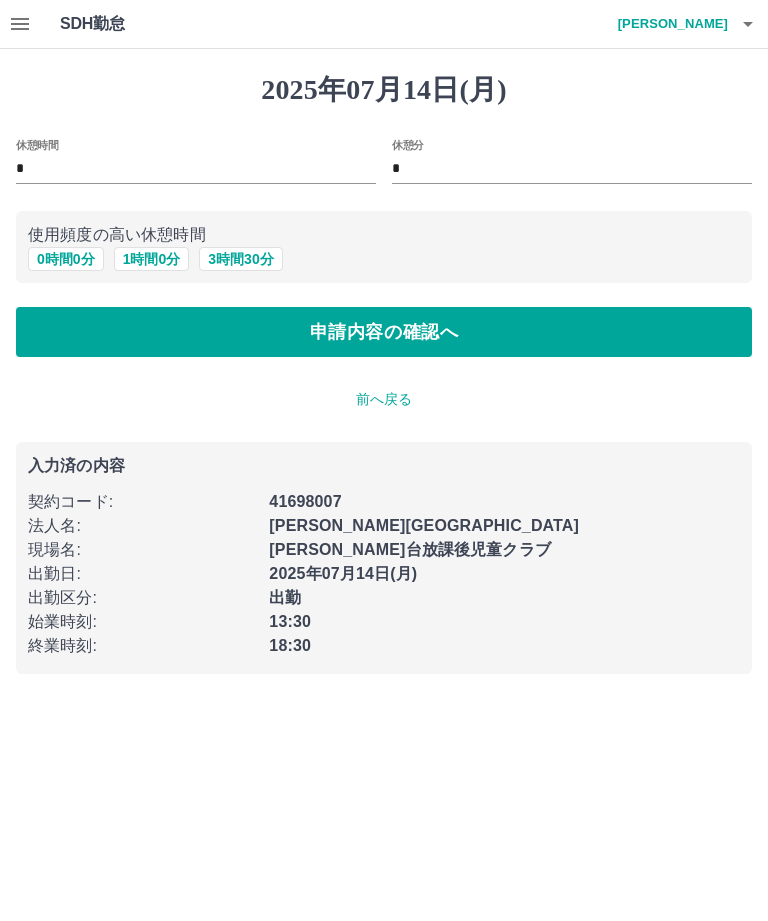 click on "0 時間 0 分" at bounding box center (66, 259) 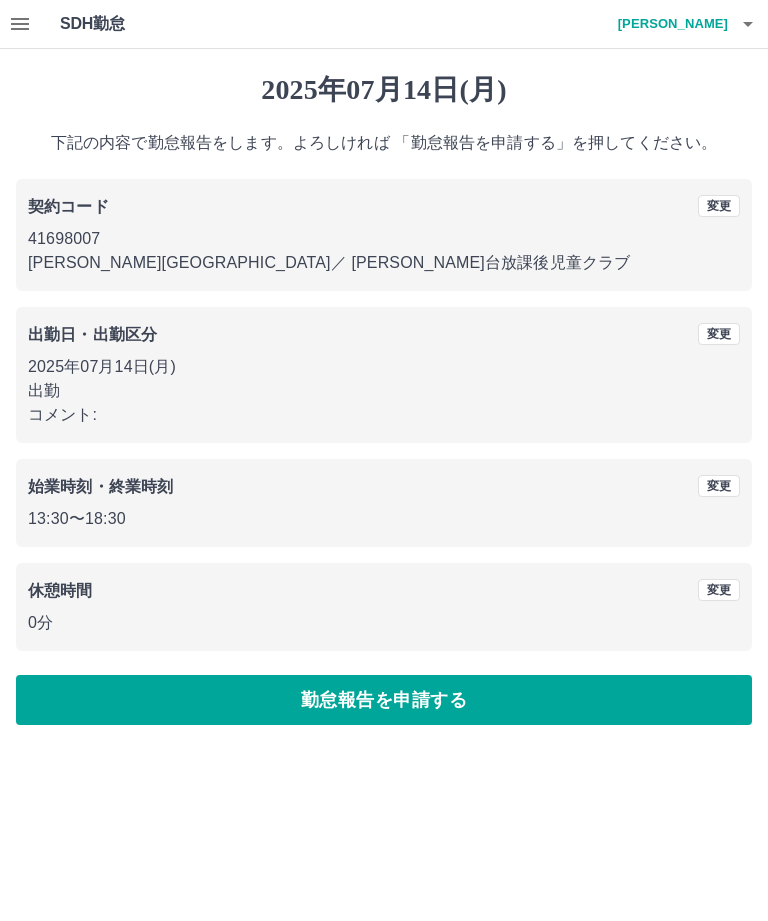 click on "勤怠報告を申請する" at bounding box center [384, 700] 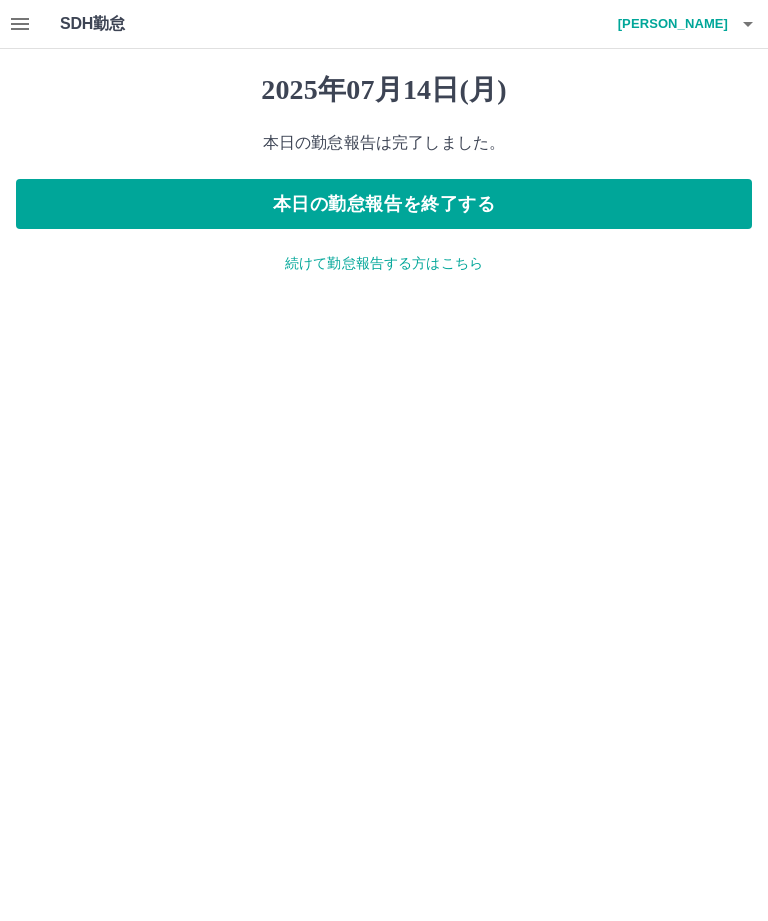 click on "本日の勤怠報告を終了する" at bounding box center (384, 204) 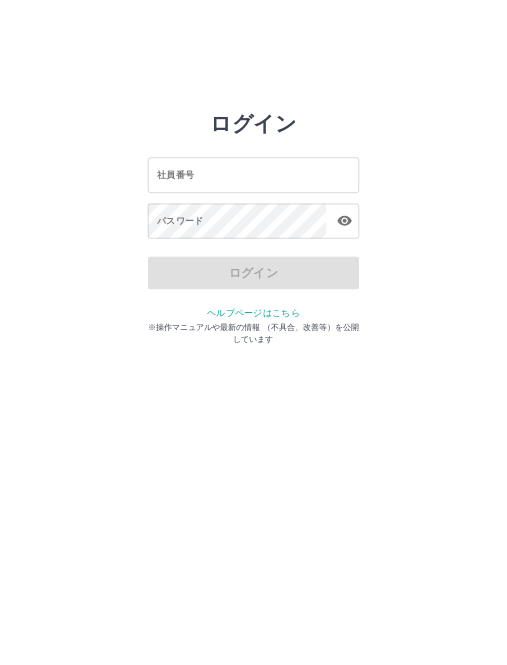 scroll, scrollTop: 0, scrollLeft: 0, axis: both 